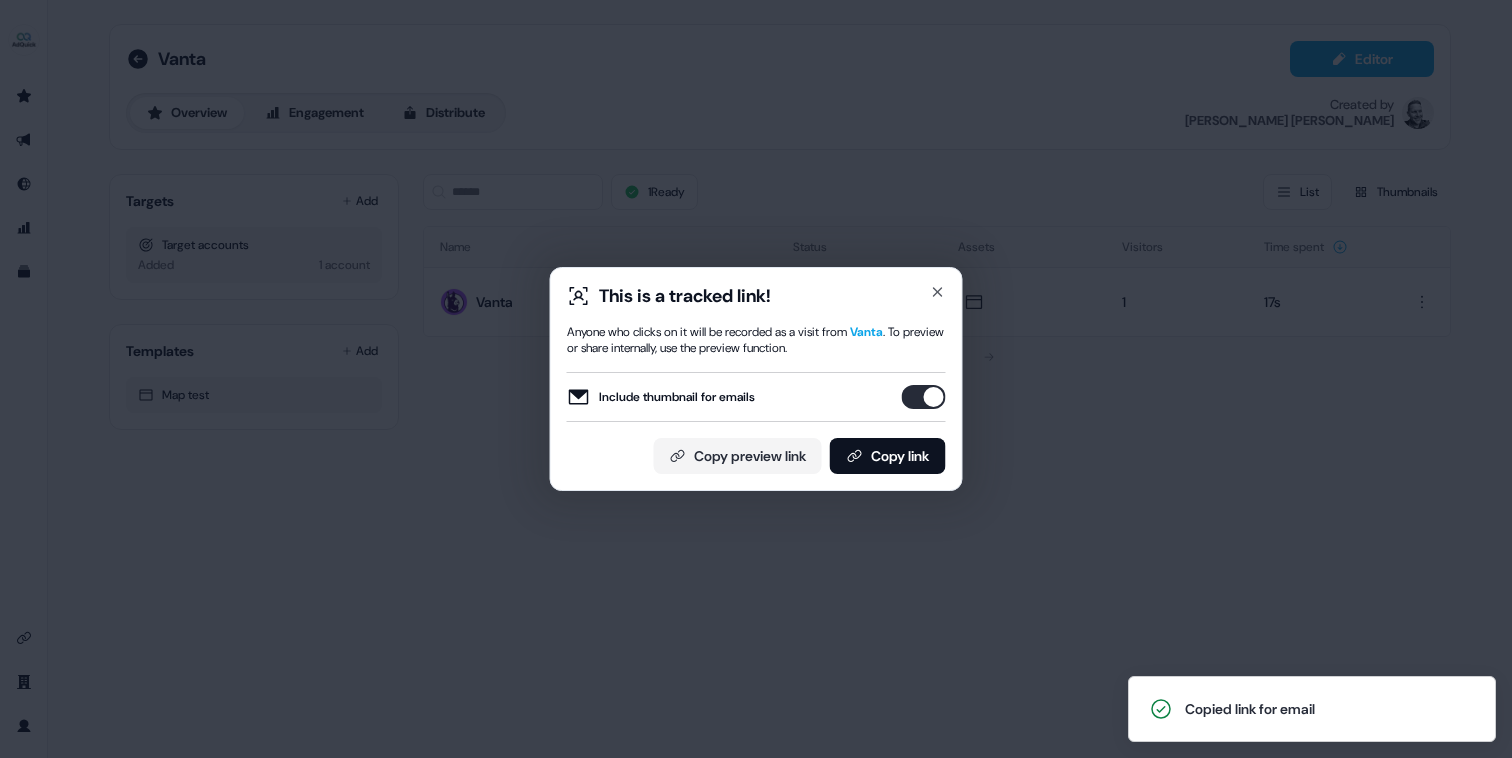 scroll, scrollTop: 0, scrollLeft: 0, axis: both 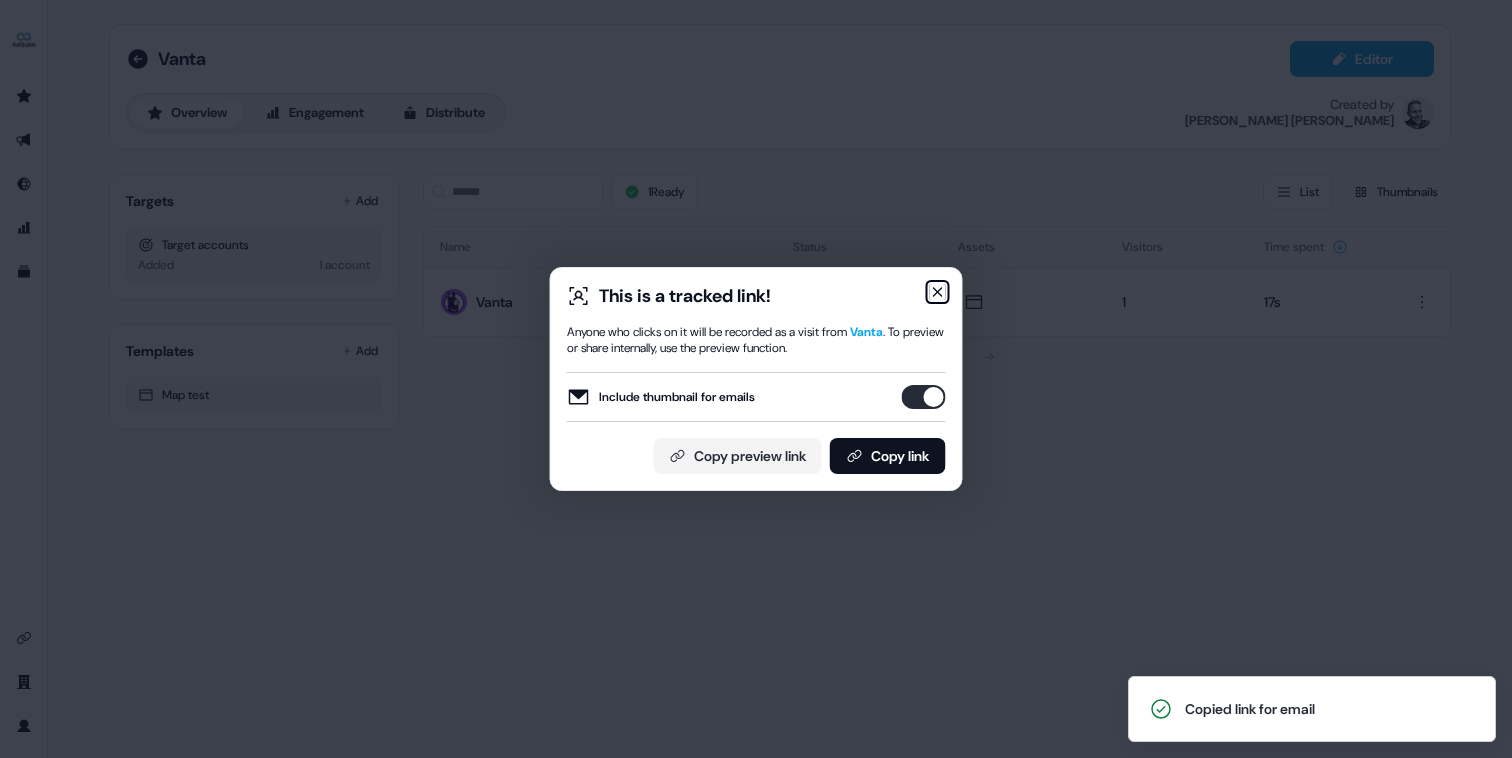 click 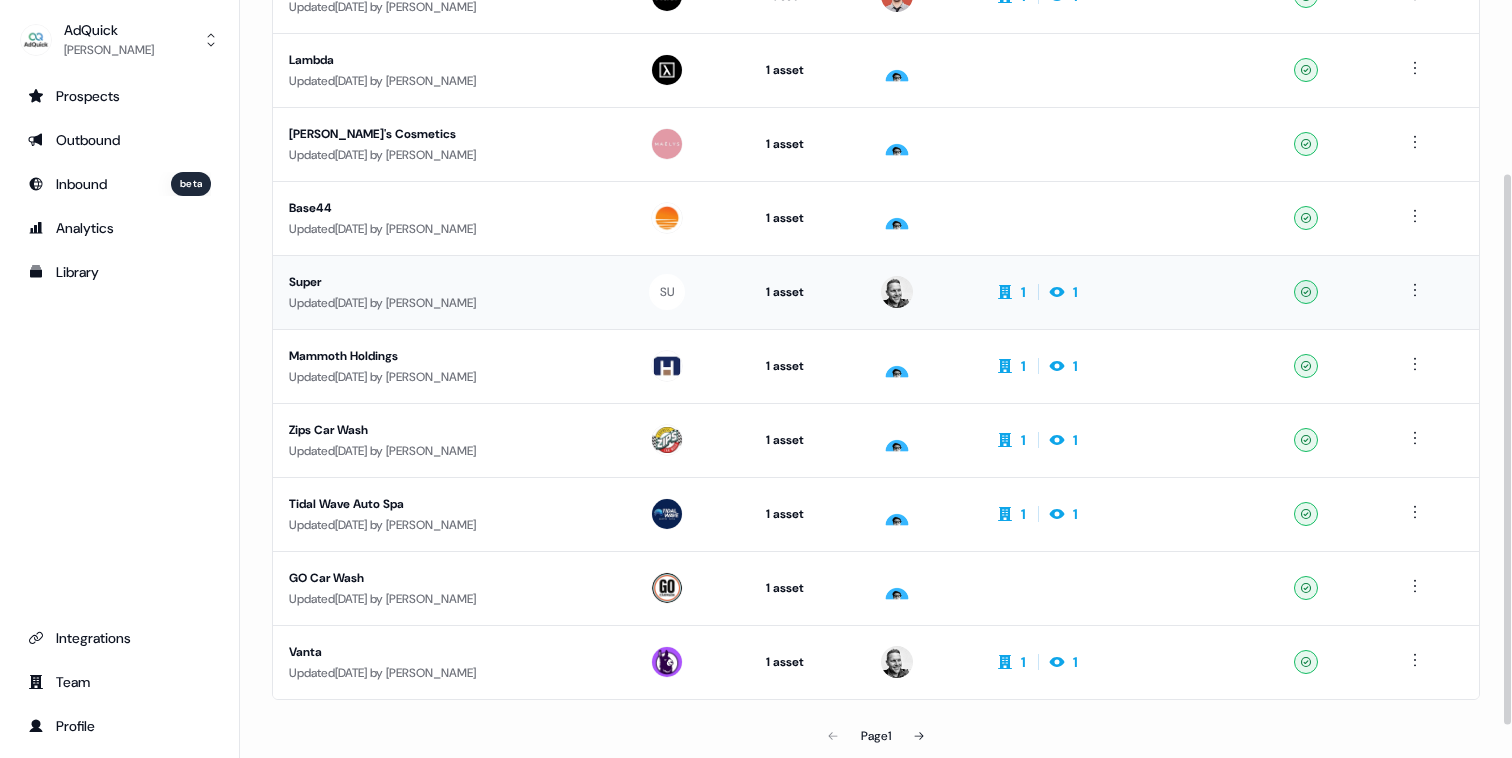 scroll, scrollTop: 283, scrollLeft: 0, axis: vertical 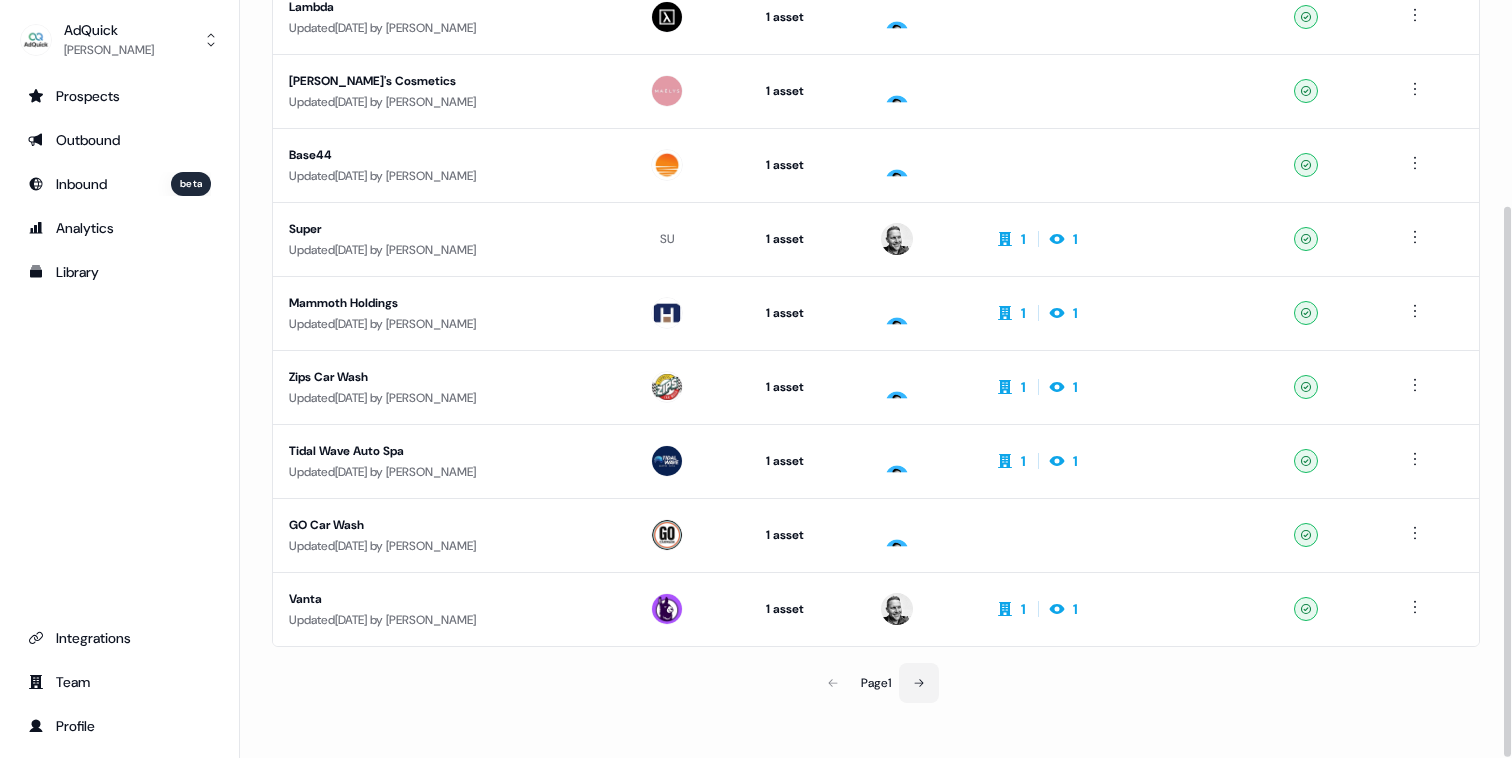click 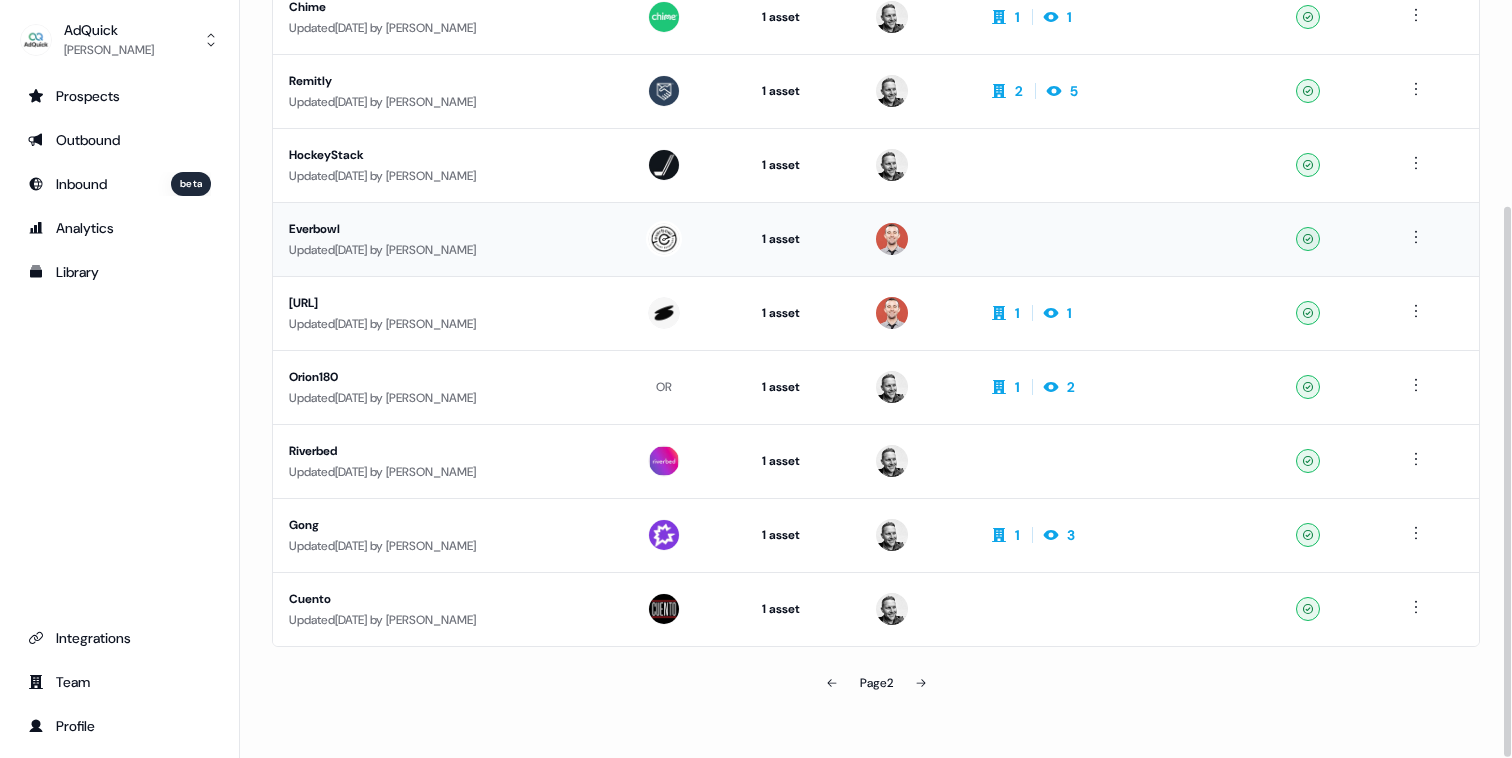 click on "Everbowl" at bounding box center (451, 229) 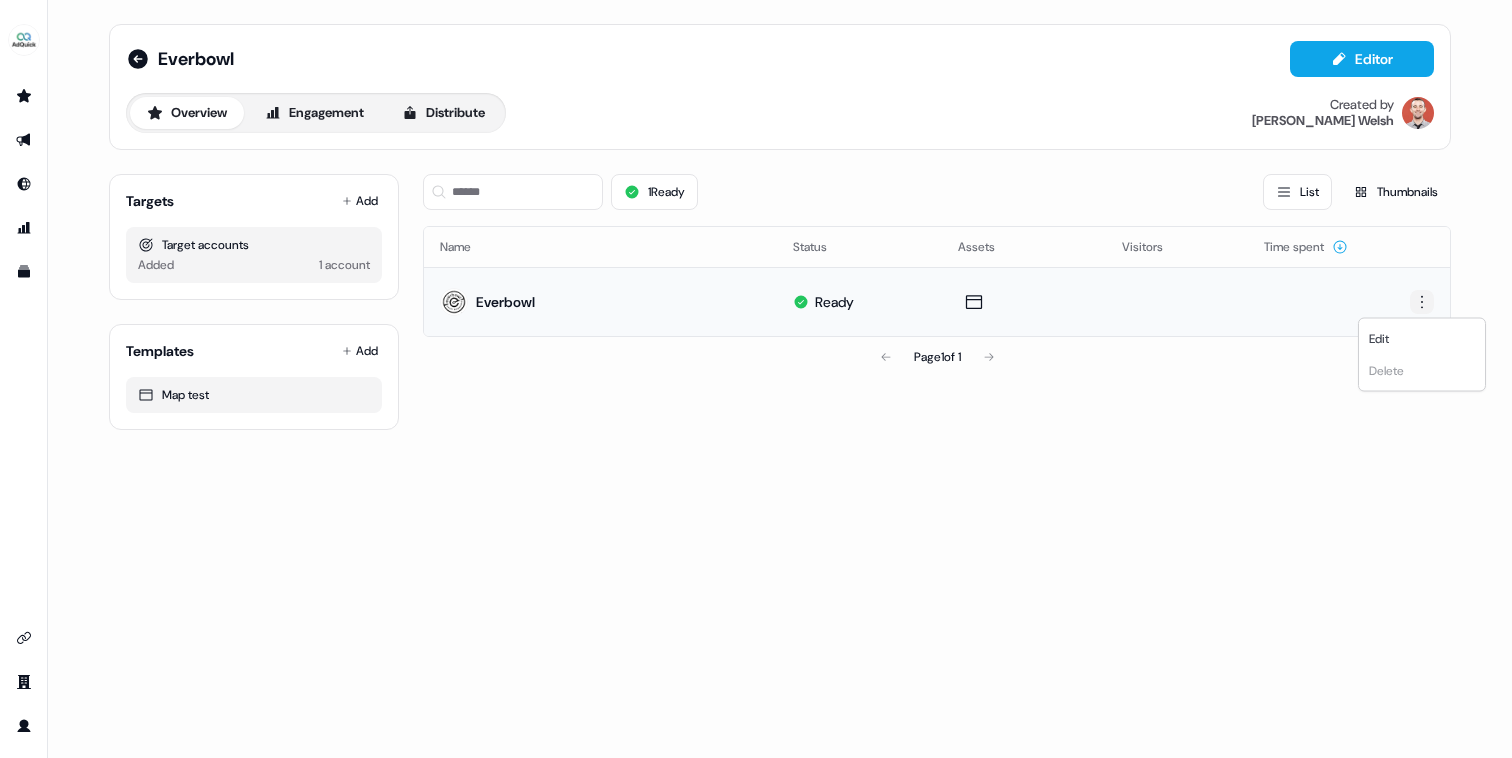click on "For the best experience switch devices to a bigger screen. Go to [DOMAIN_NAME]   Everbowl Editor Overview Engagement Distribute Created by [PERSON_NAME] Targets Add Target   accounts Added 1   account Templates Add Map test 1  Ready List Thumbnails Name Status Assets Visitors Time spent Everbowl Ready Page  1  of 1 Edit Delete" at bounding box center (756, 379) 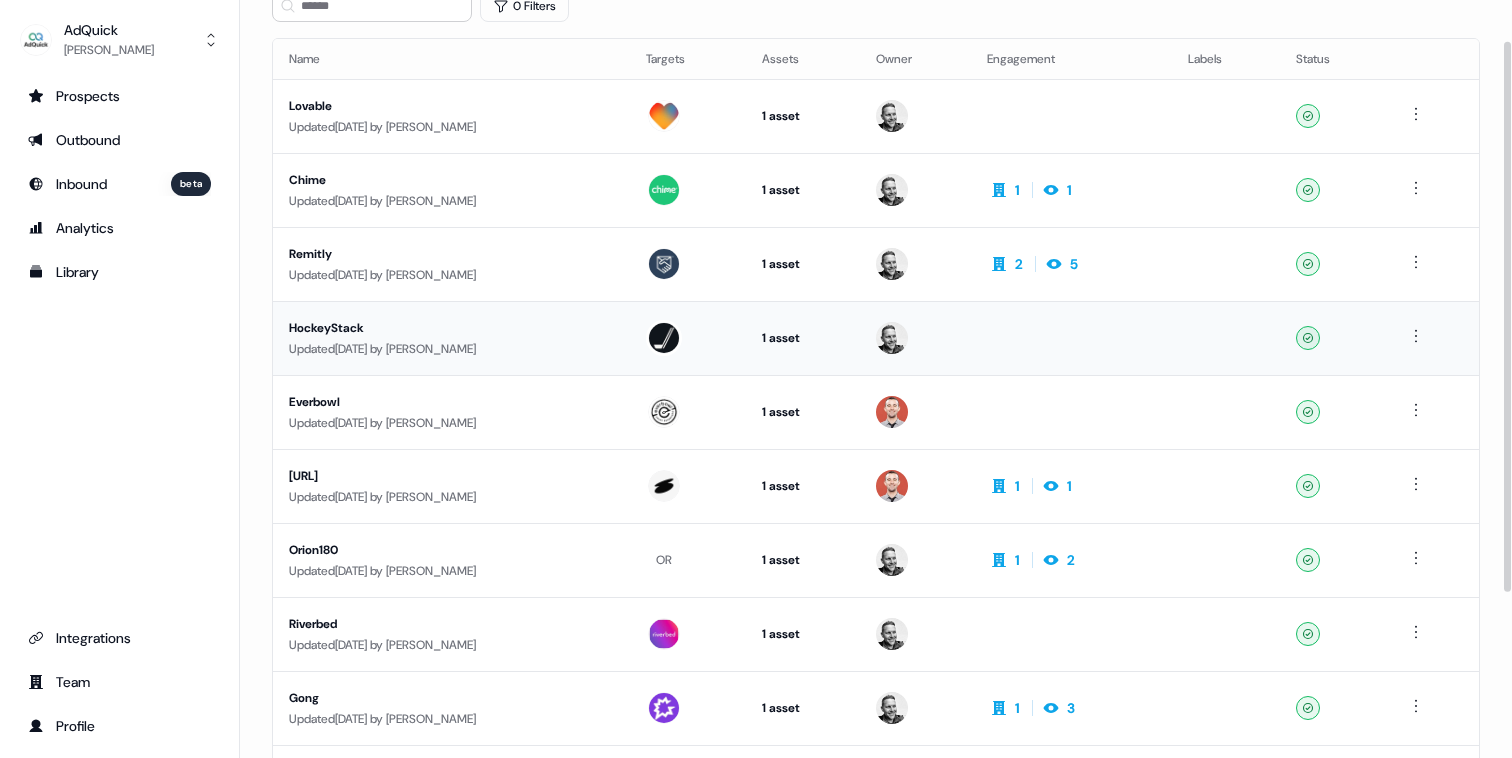 scroll, scrollTop: 115, scrollLeft: 0, axis: vertical 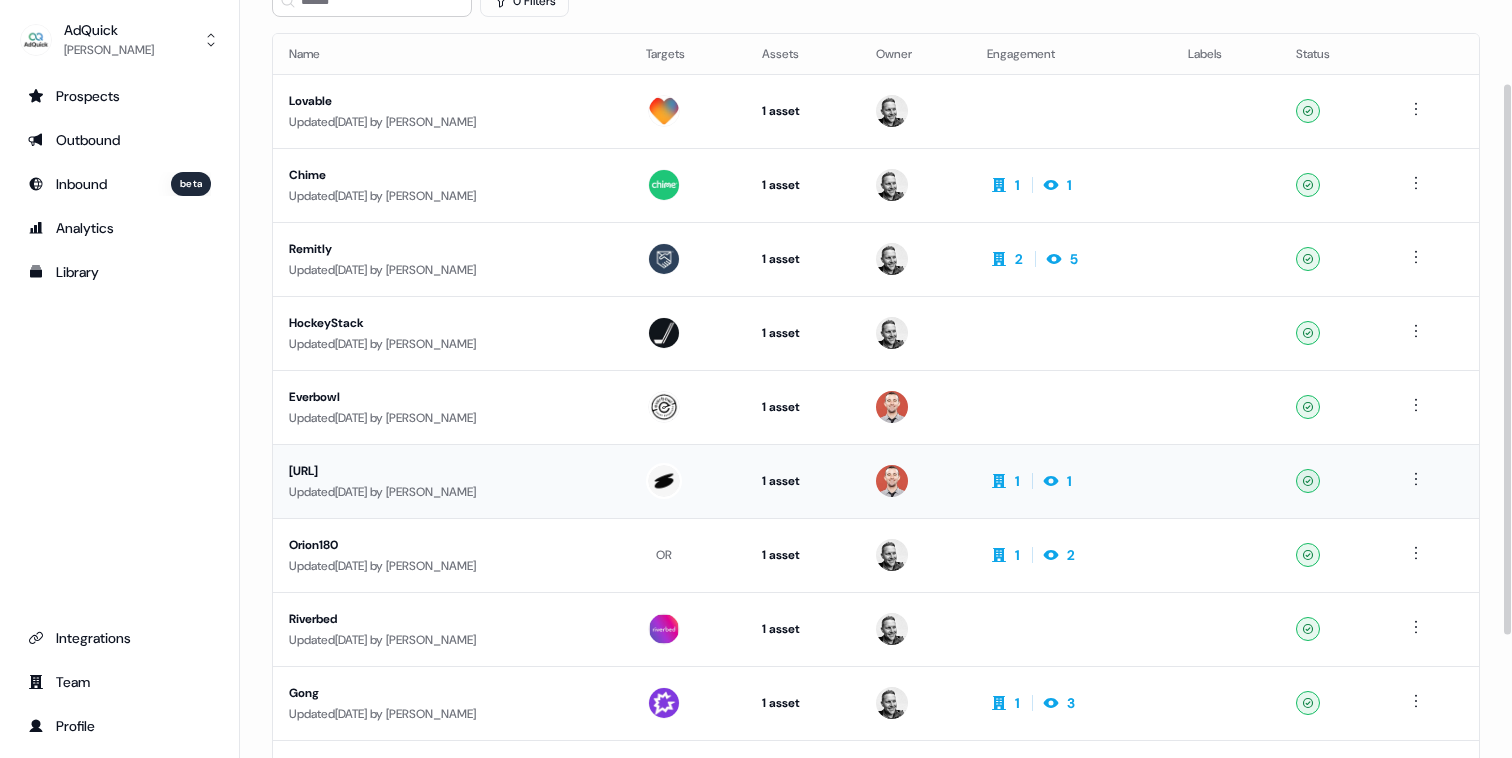 click on "[URL]" at bounding box center [451, 471] 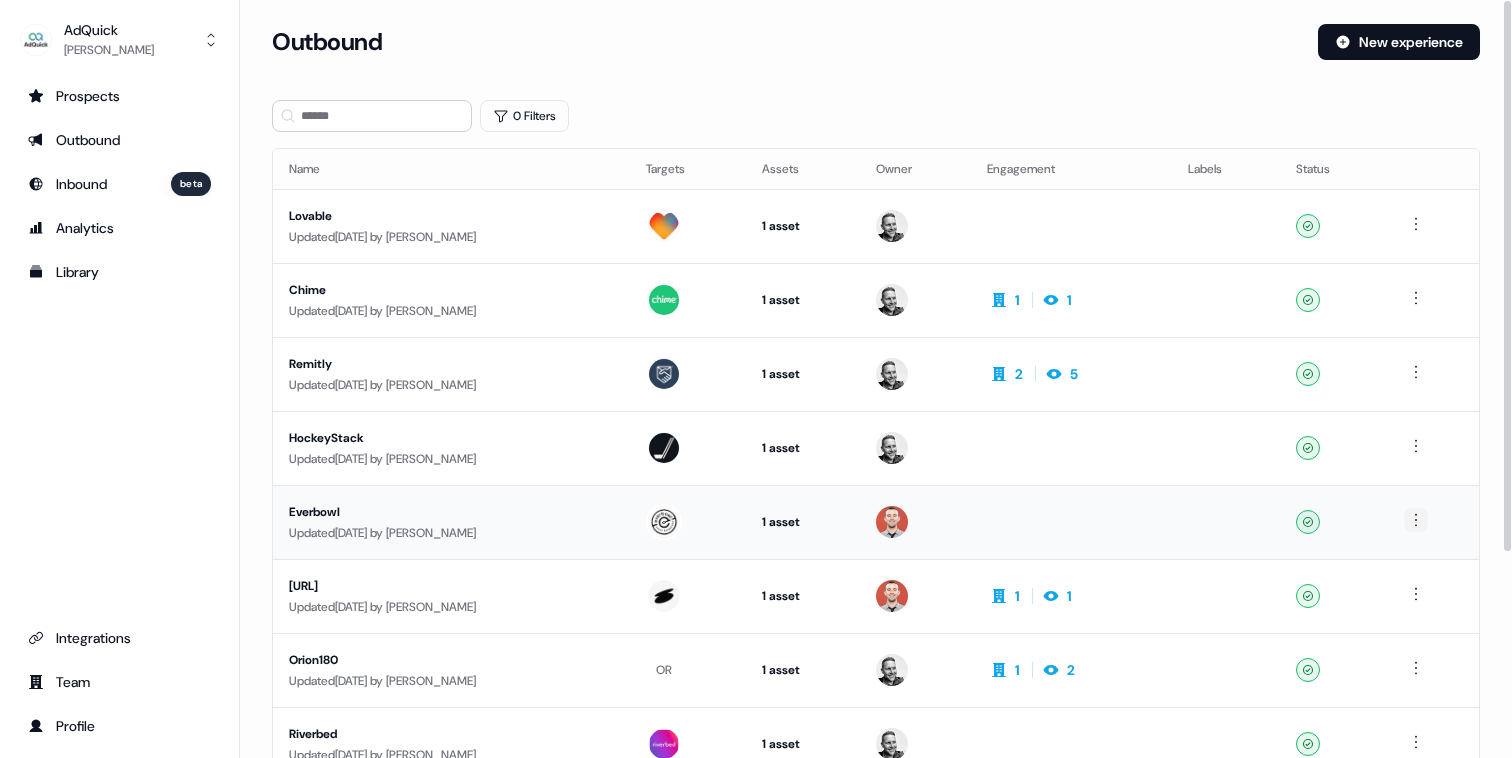 click on "For the best experience switch devices to a bigger screen. Go to [DOMAIN_NAME] AdQuick [PERSON_NAME] Prospects Outbound Inbound beta Analytics Library   Integrations Team Profile Loading... Outbound New experience 0   Filters Name Targets Assets Owner Engagement Labels Status Lovable Updated  [DATE]   by   [PERSON_NAME] 1   asset Outreach (Starter) Ready Chime Updated  [DATE]   by   [PERSON_NAME] 1   asset Outreach (Starter) 1 1 Ready Remitly Updated  [DATE]   by   [PERSON_NAME] 1   asset Outreach (Starter) 2 5 Ready HockeyStack Updated  [DATE]   by   [PERSON_NAME] 1   asset Outreach (Starter) Ready Everbowl Updated  [DATE]   by   [PERSON_NAME] 1   asset Outreach (Starter) Ready [URL] Updated  [DATE]   by   [PERSON_NAME] 1   asset Outreach (Starter) 1 1 Ready Orion180 Updated  [DATE]   by   [PERSON_NAME] OR 1   asset Outreach (Starter) 1 2 Ready Riverbed  Updated  [DATE]   by   [PERSON_NAME] 1   asset Outreach (Starter) Ready Gong Updated  [DATE]   by   [PERSON_NAME] 1   asset 1" at bounding box center (756, 379) 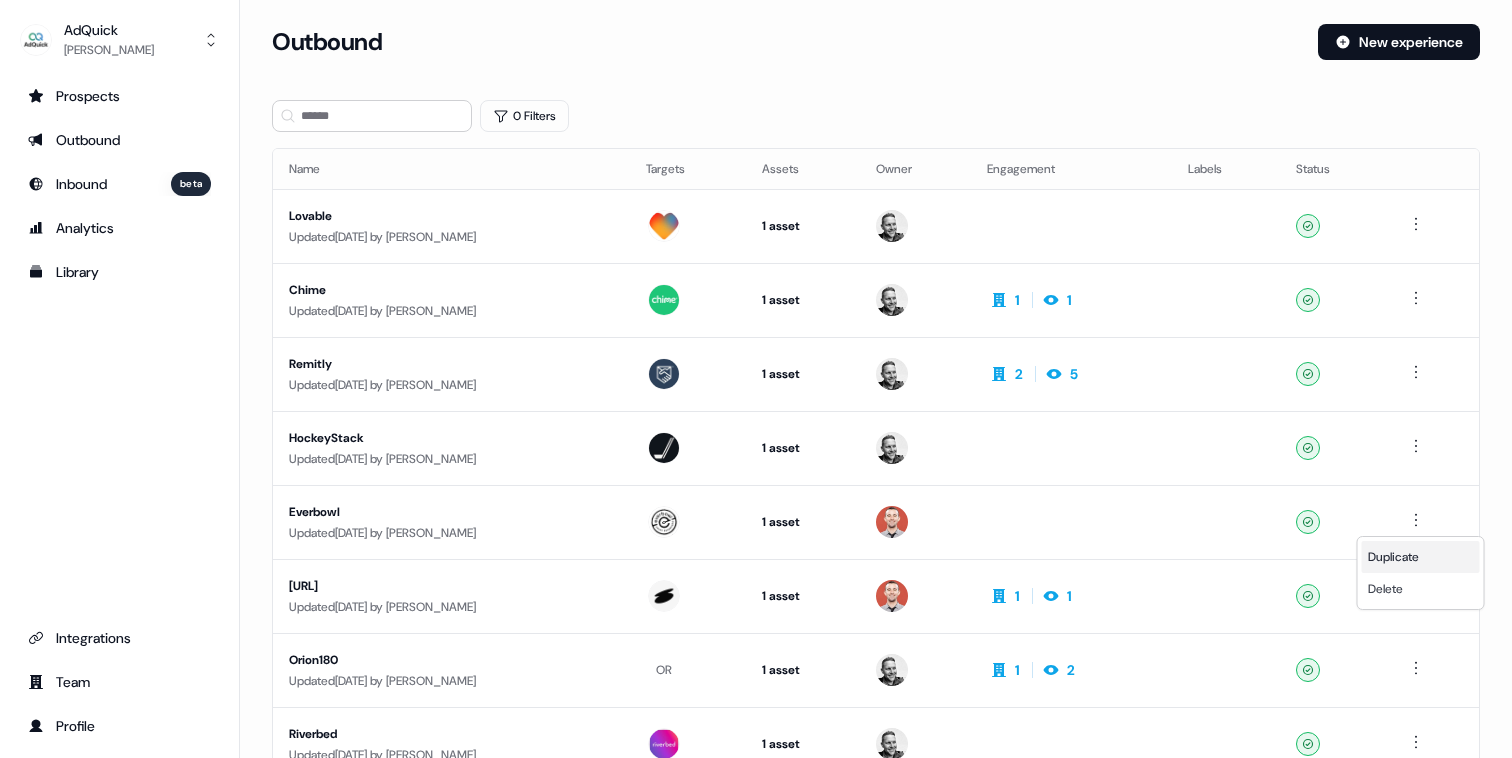 click on "Duplicate" at bounding box center [1393, 557] 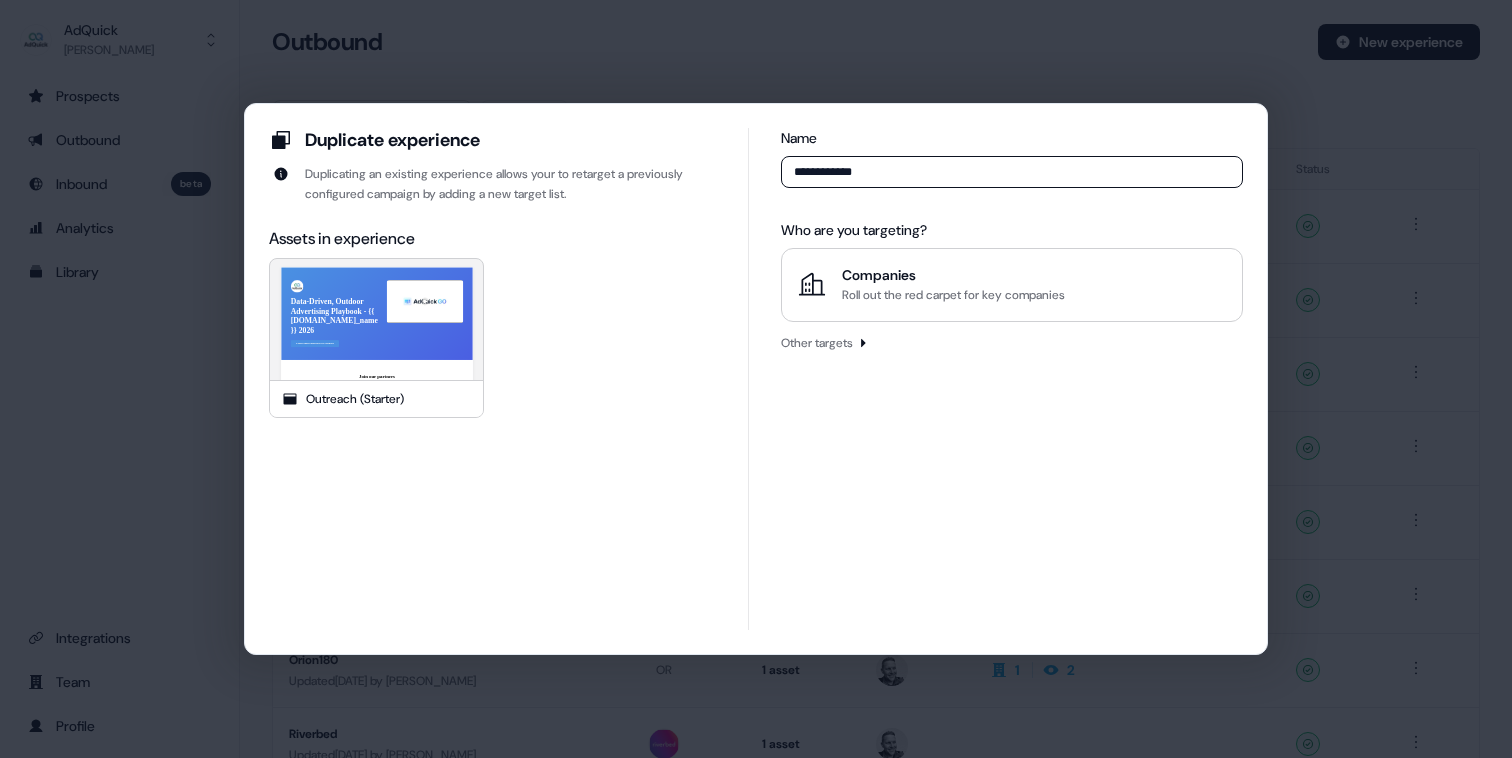 type on "**********" 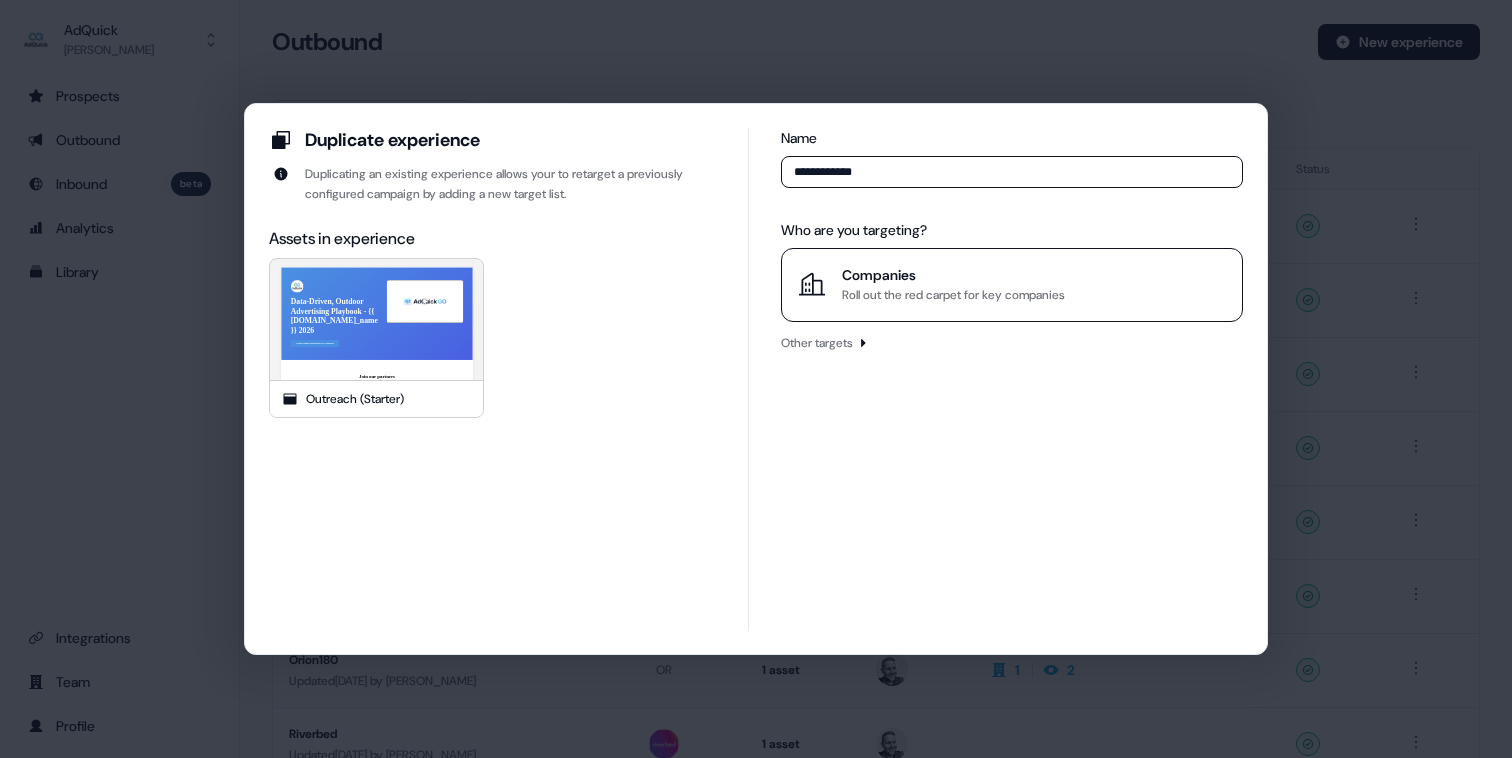 click on "Roll out the red carpet for key companies" at bounding box center (953, 295) 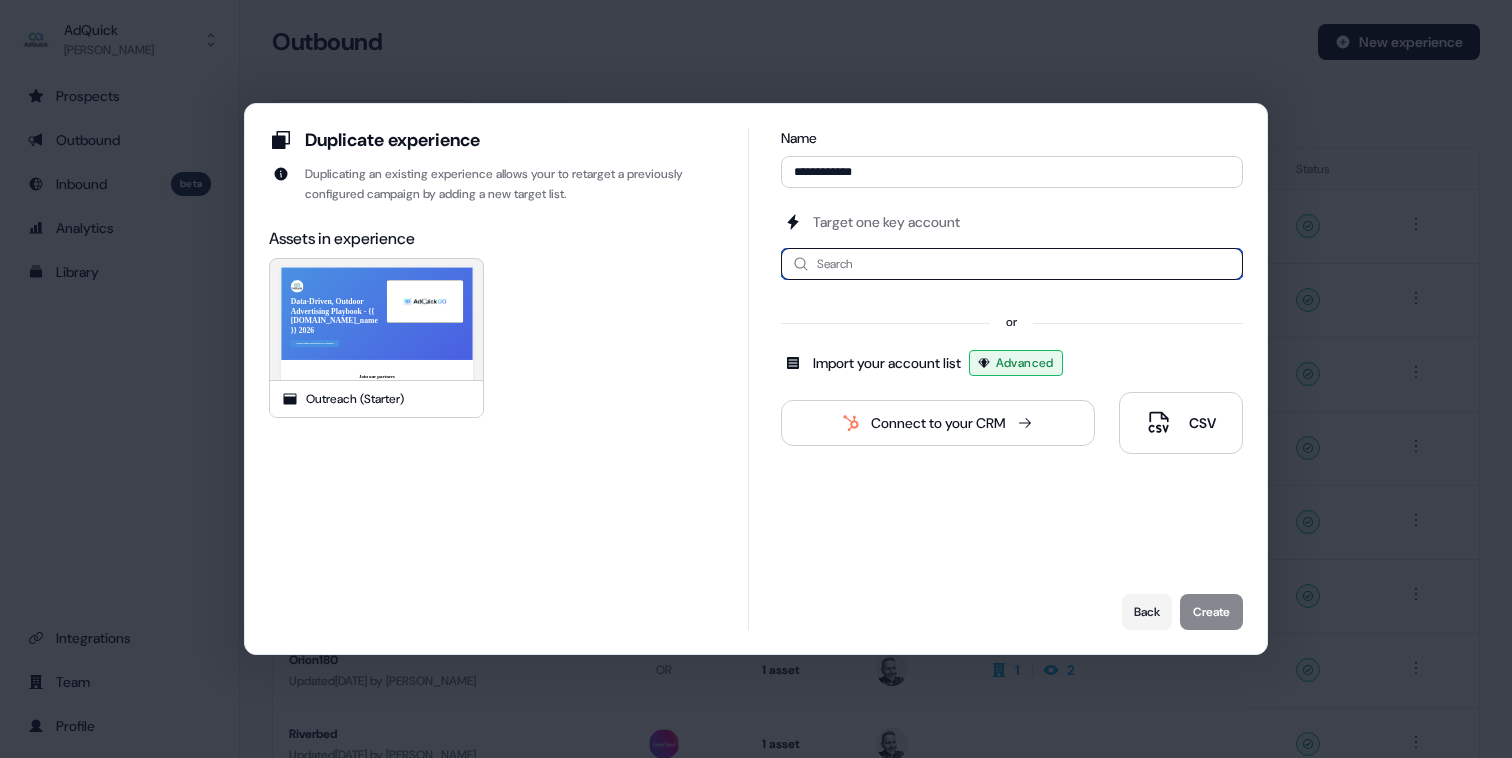 click at bounding box center (1012, 264) 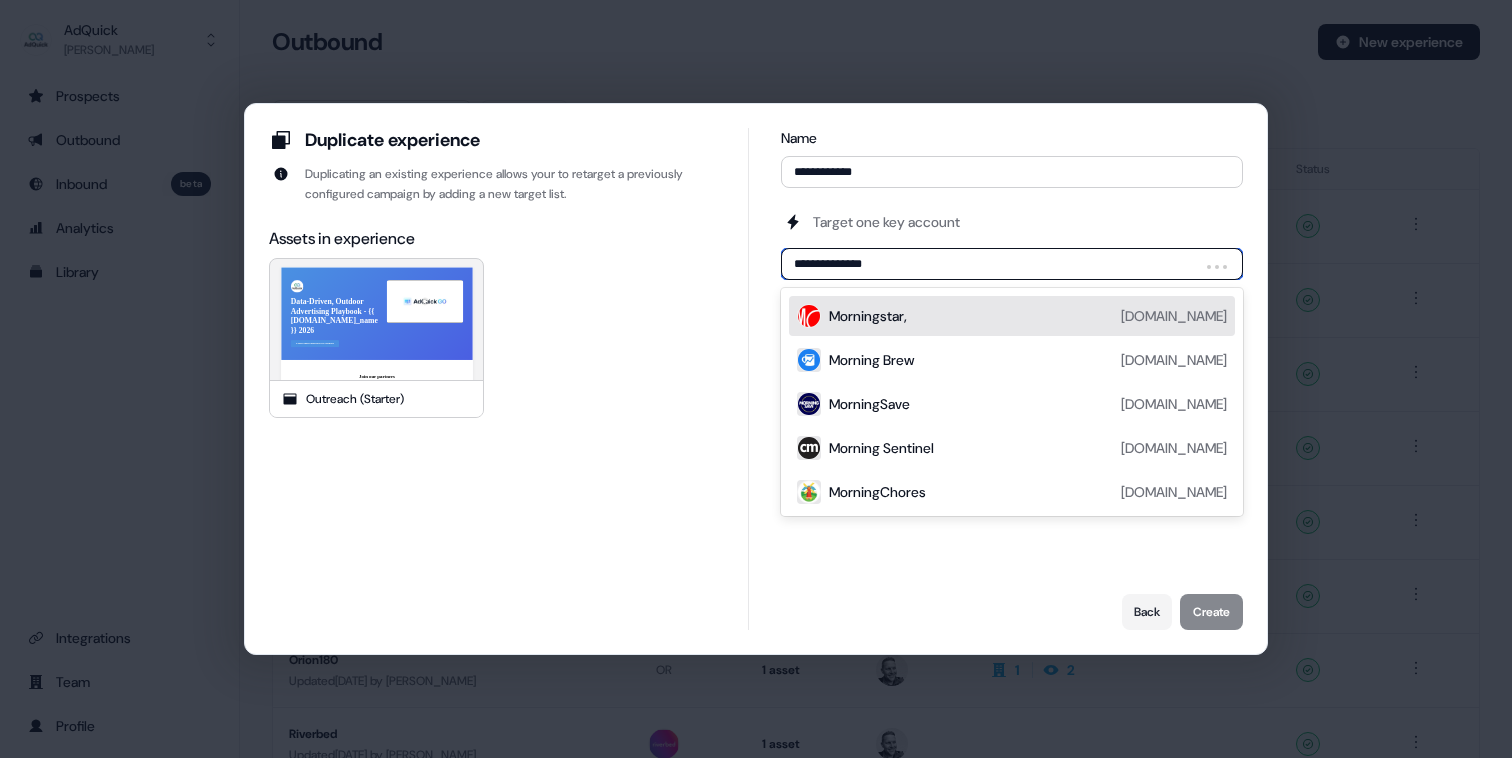type on "**********" 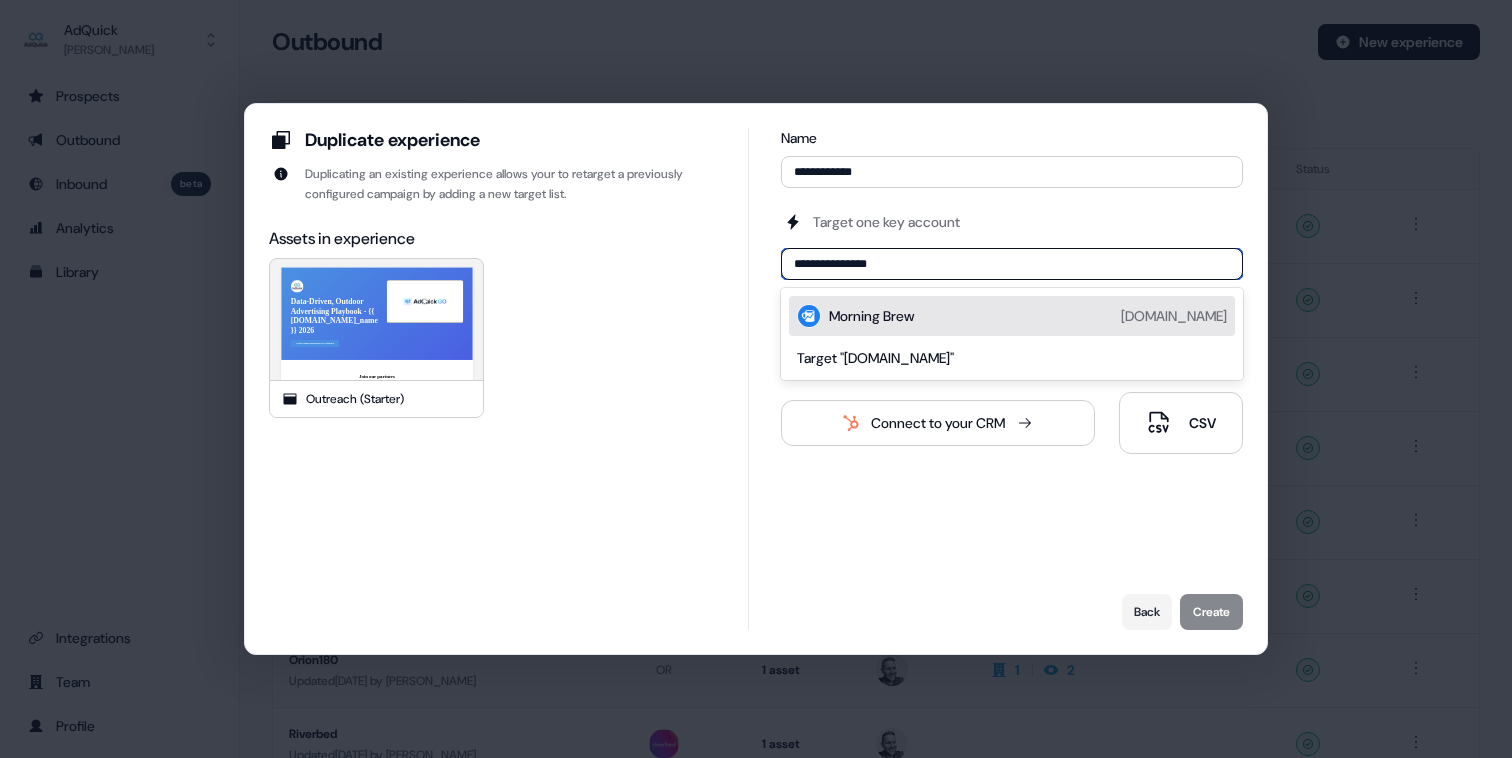 click on "Morning Brew [DOMAIN_NAME]" at bounding box center [1012, 316] 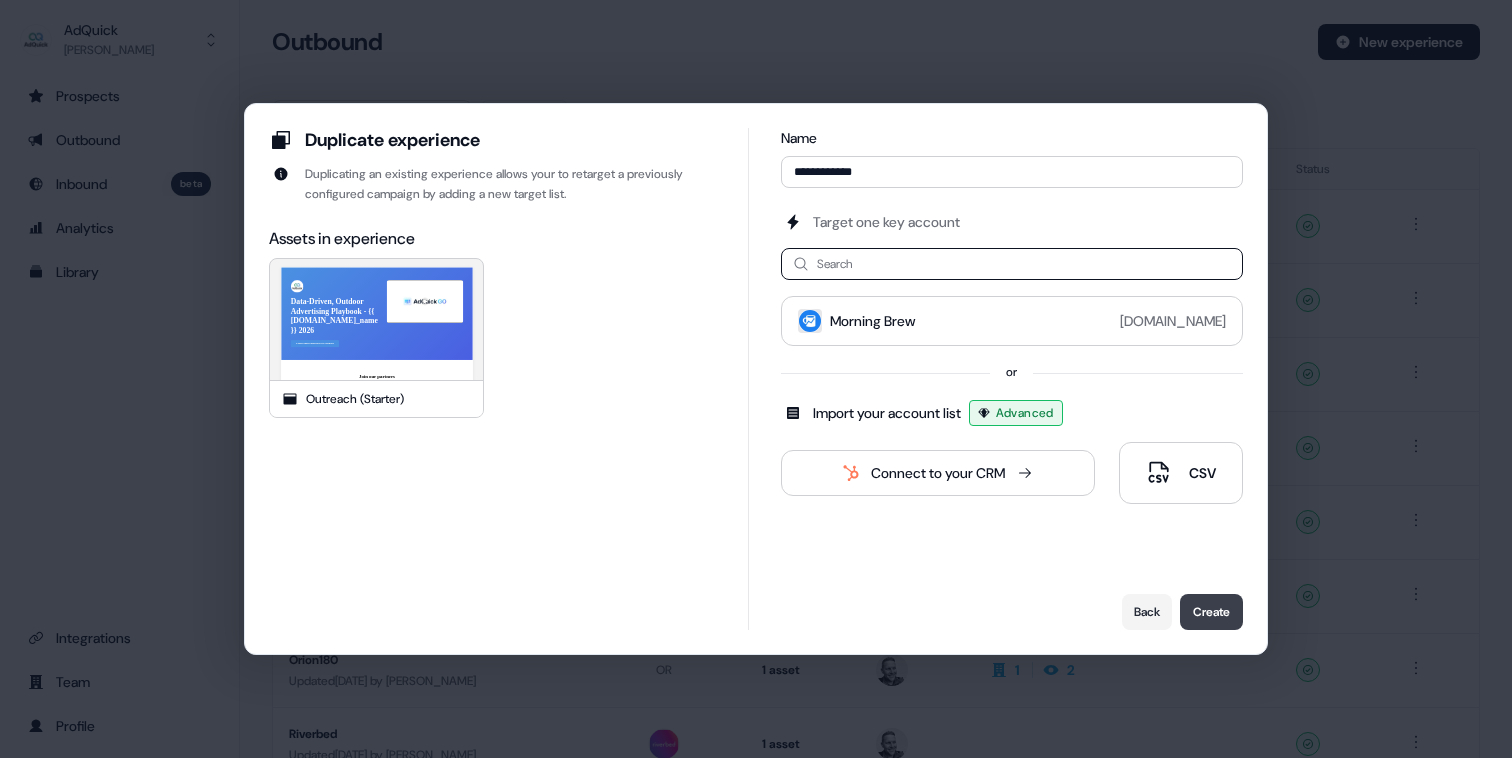 click on "Create" at bounding box center (1211, 612) 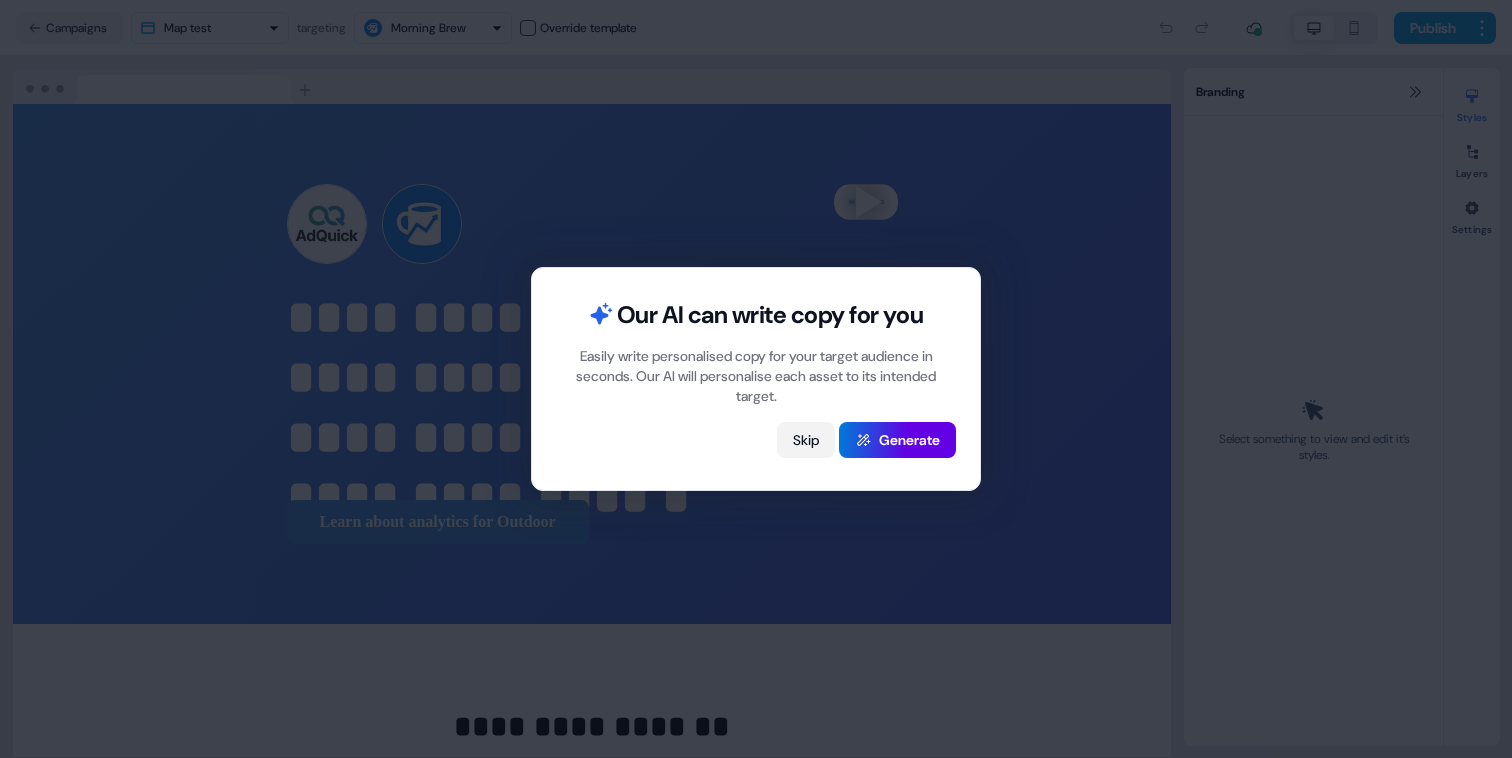 click on "Skip" at bounding box center (806, 440) 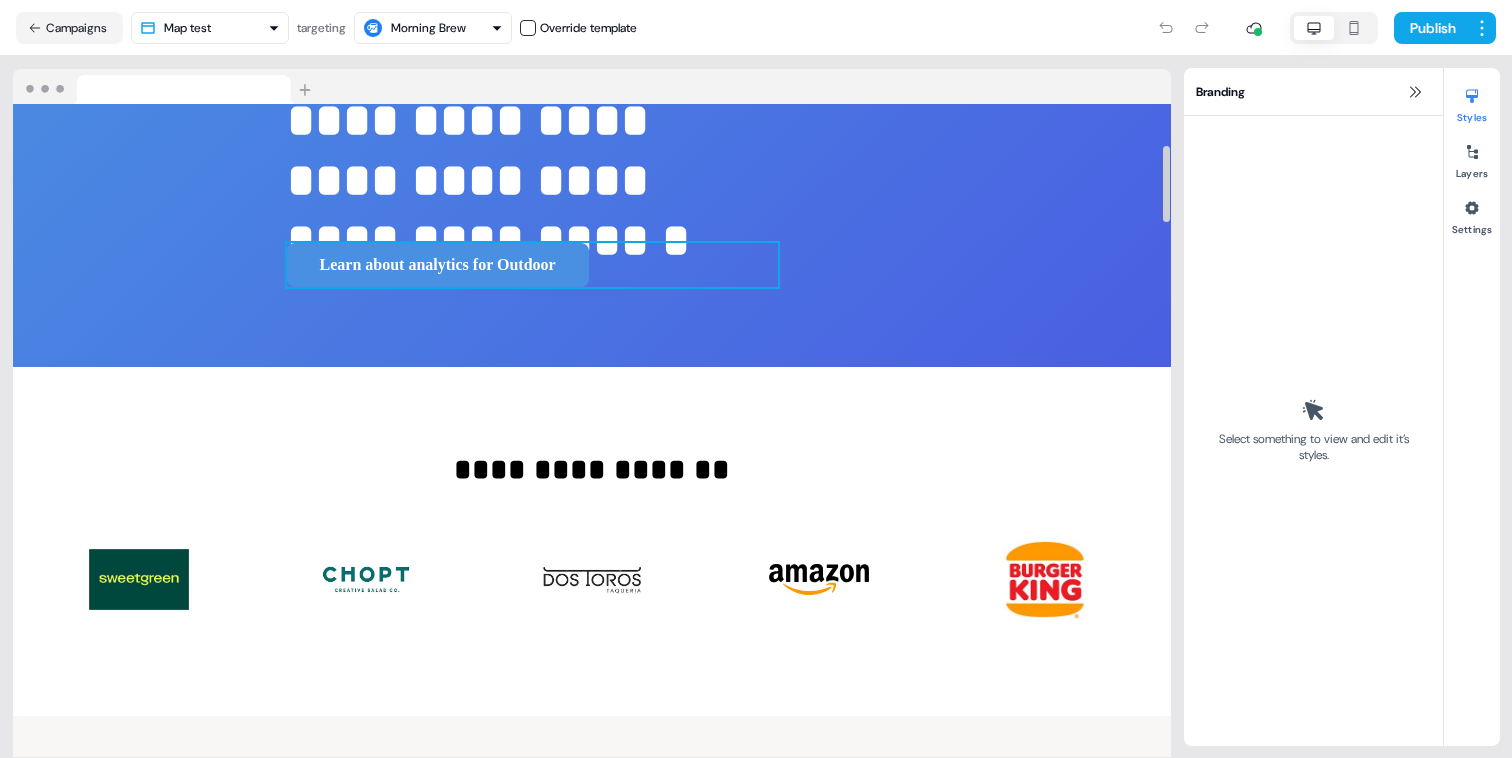 scroll, scrollTop: 492, scrollLeft: 0, axis: vertical 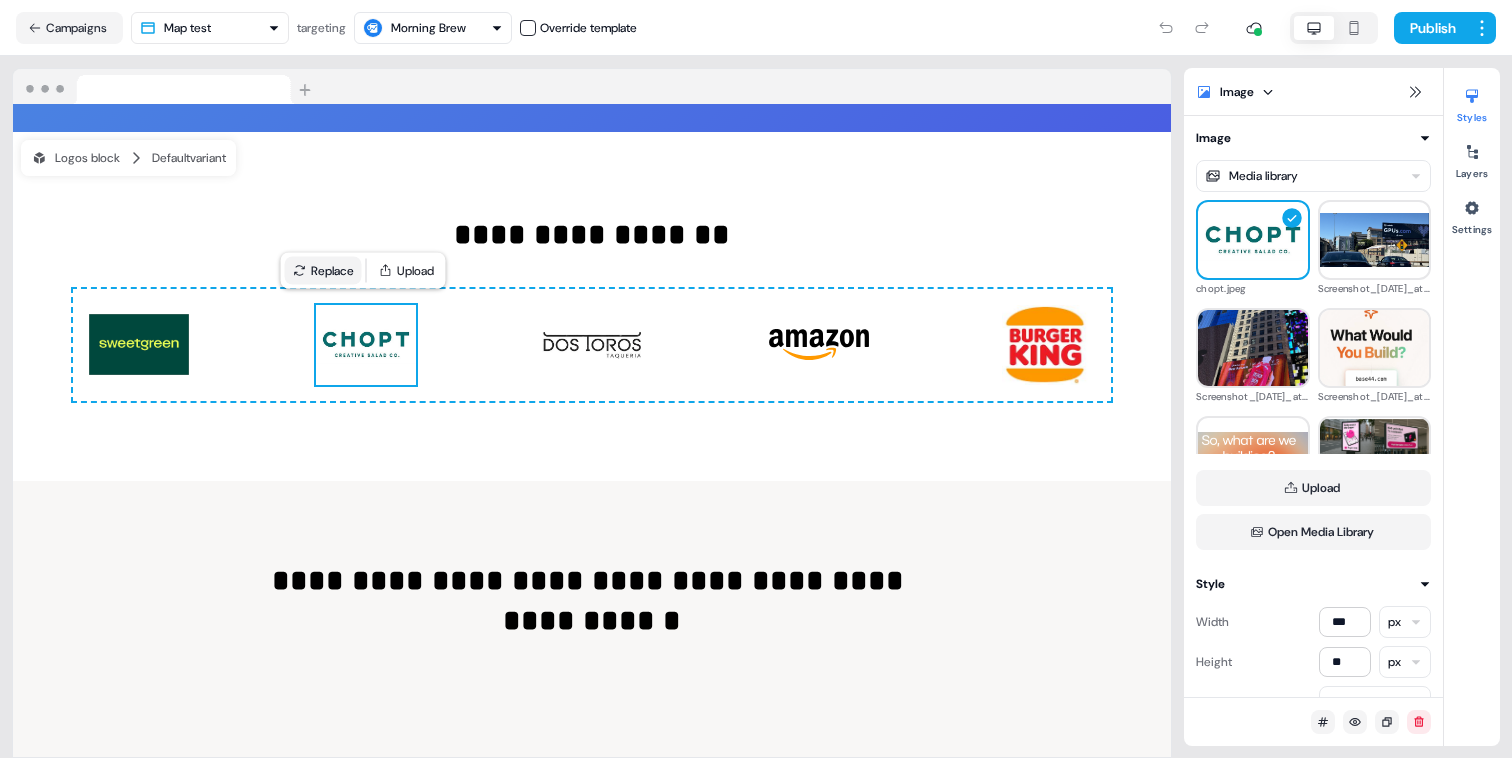 click on "Replace" at bounding box center [323, 271] 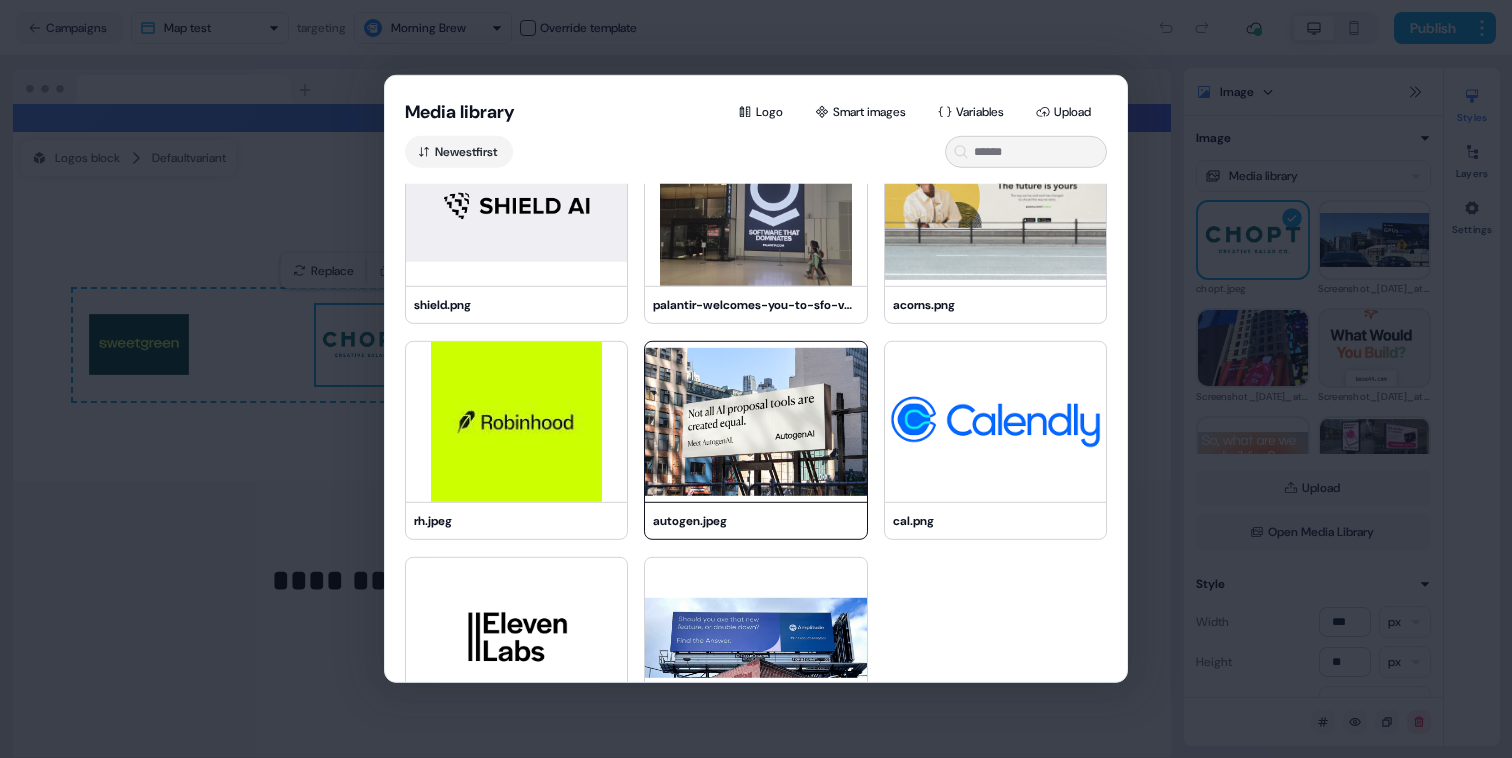 scroll, scrollTop: 3132, scrollLeft: 0, axis: vertical 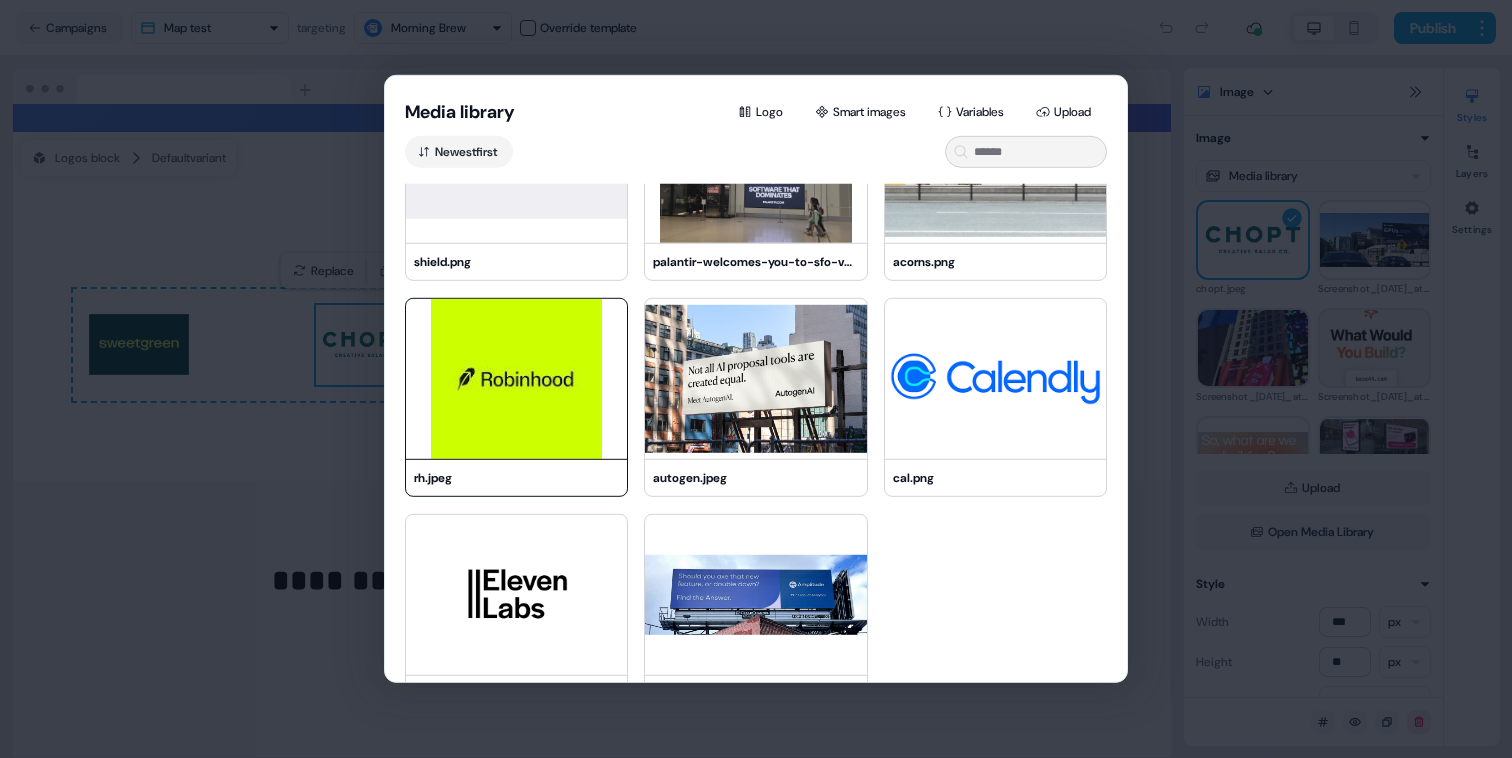 click at bounding box center [516, 379] 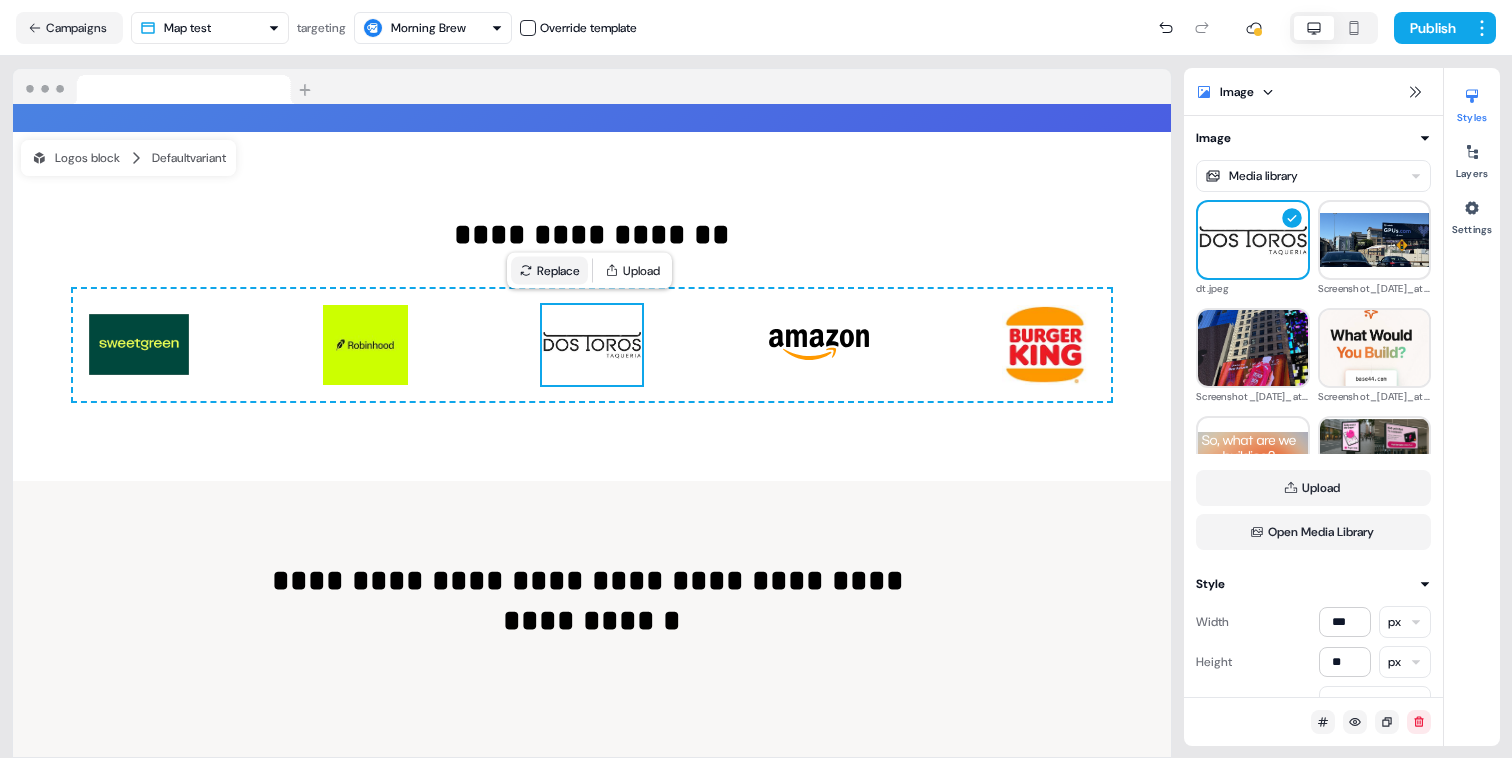 click on "Replace" at bounding box center [549, 271] 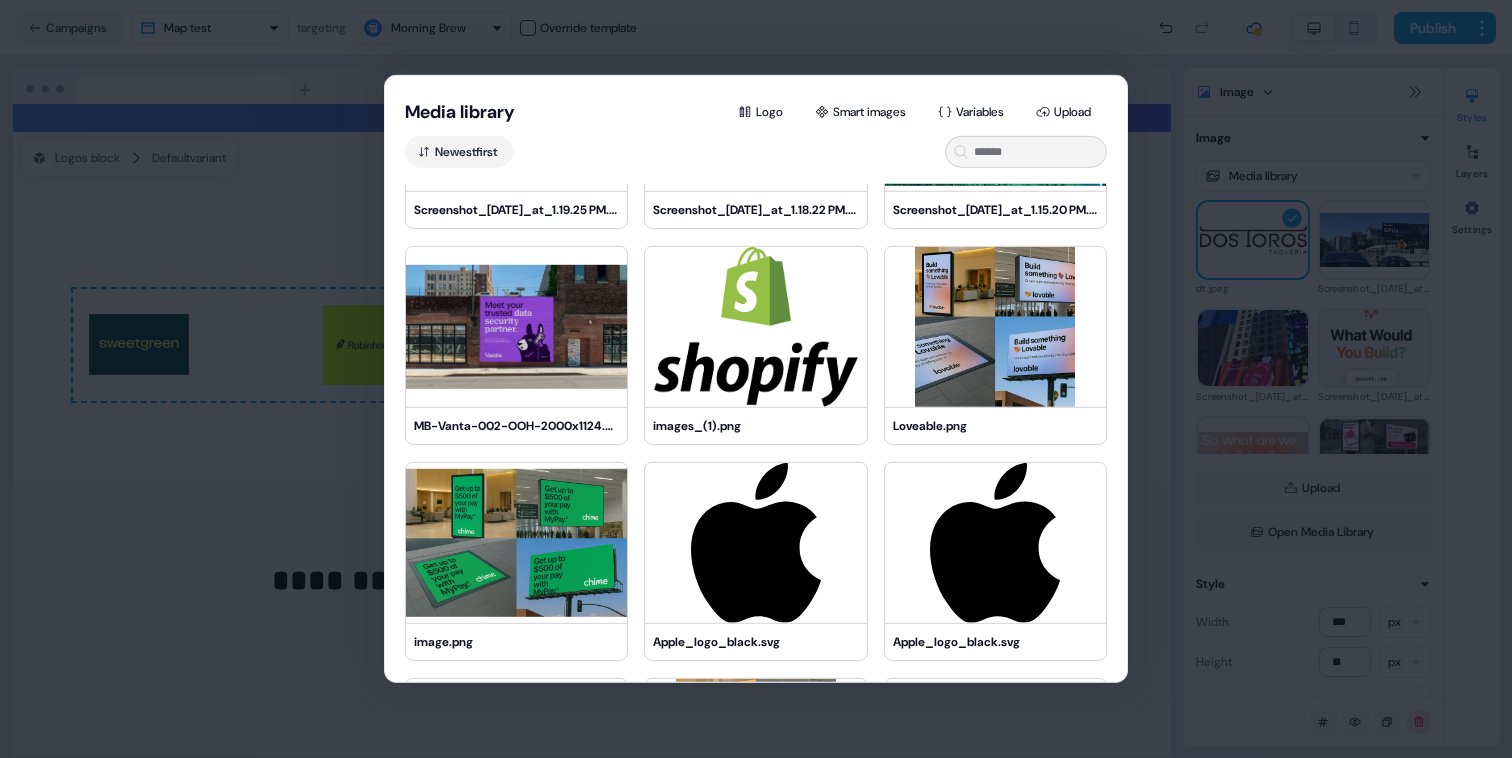 scroll, scrollTop: 839, scrollLeft: 0, axis: vertical 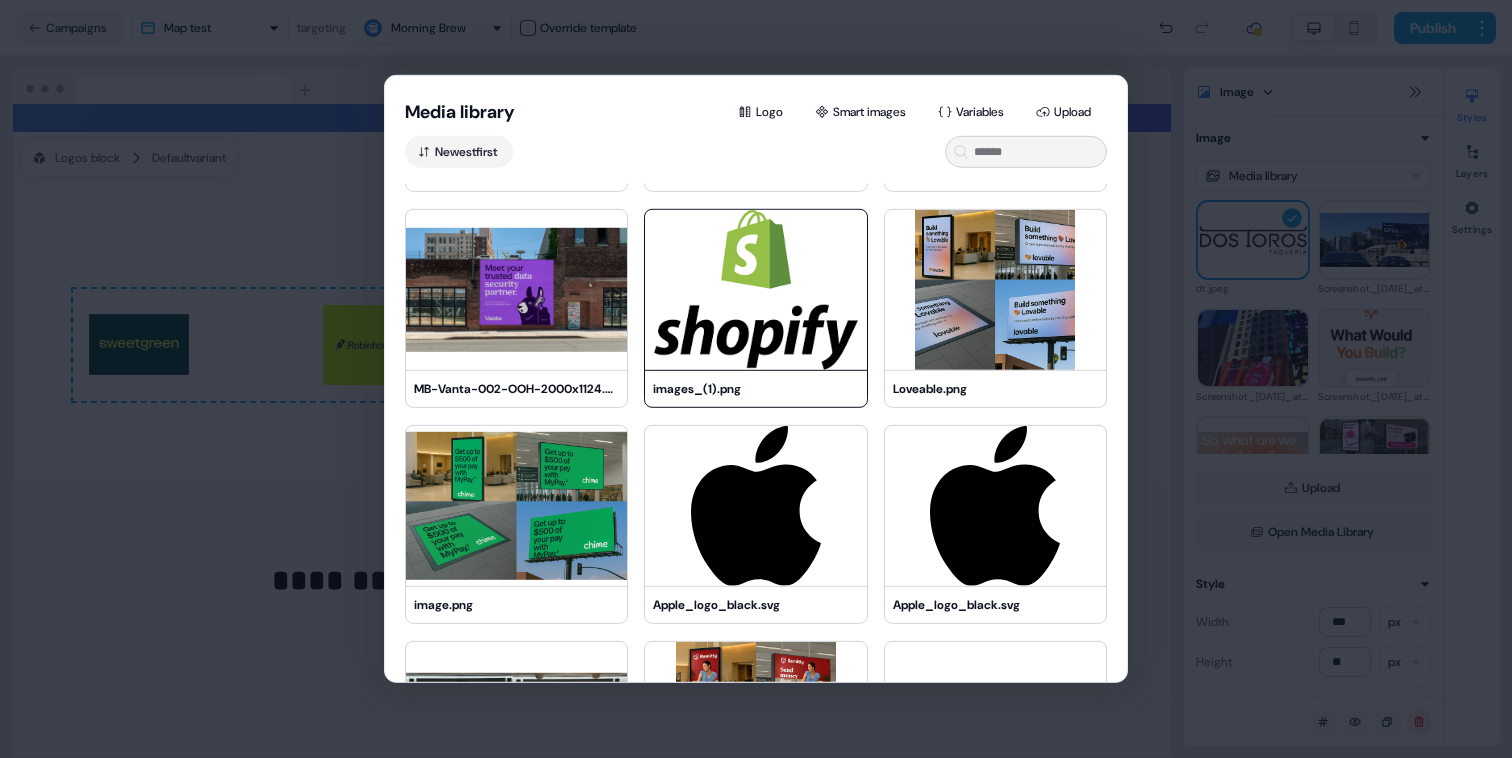 click at bounding box center (755, 290) 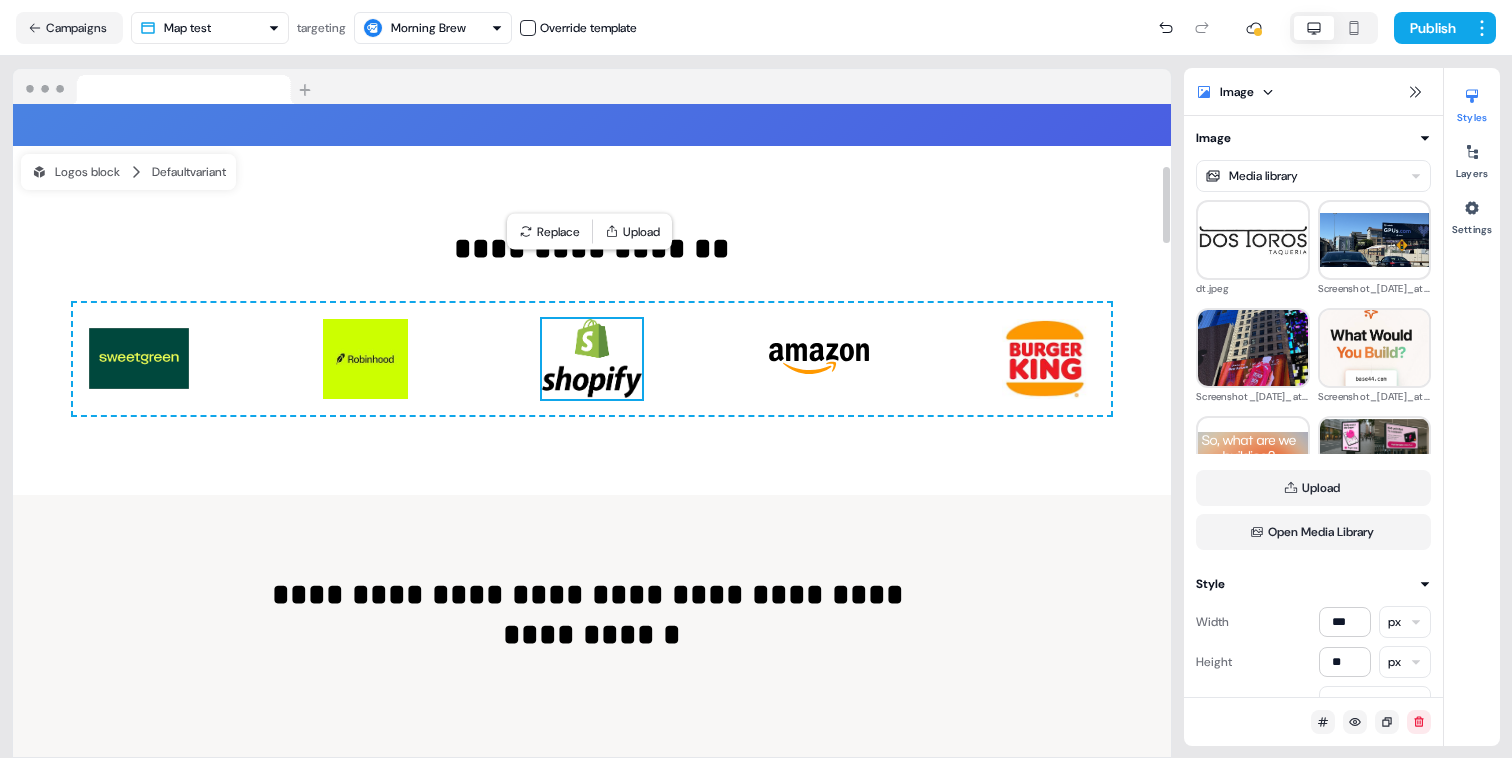 scroll, scrollTop: 0, scrollLeft: 0, axis: both 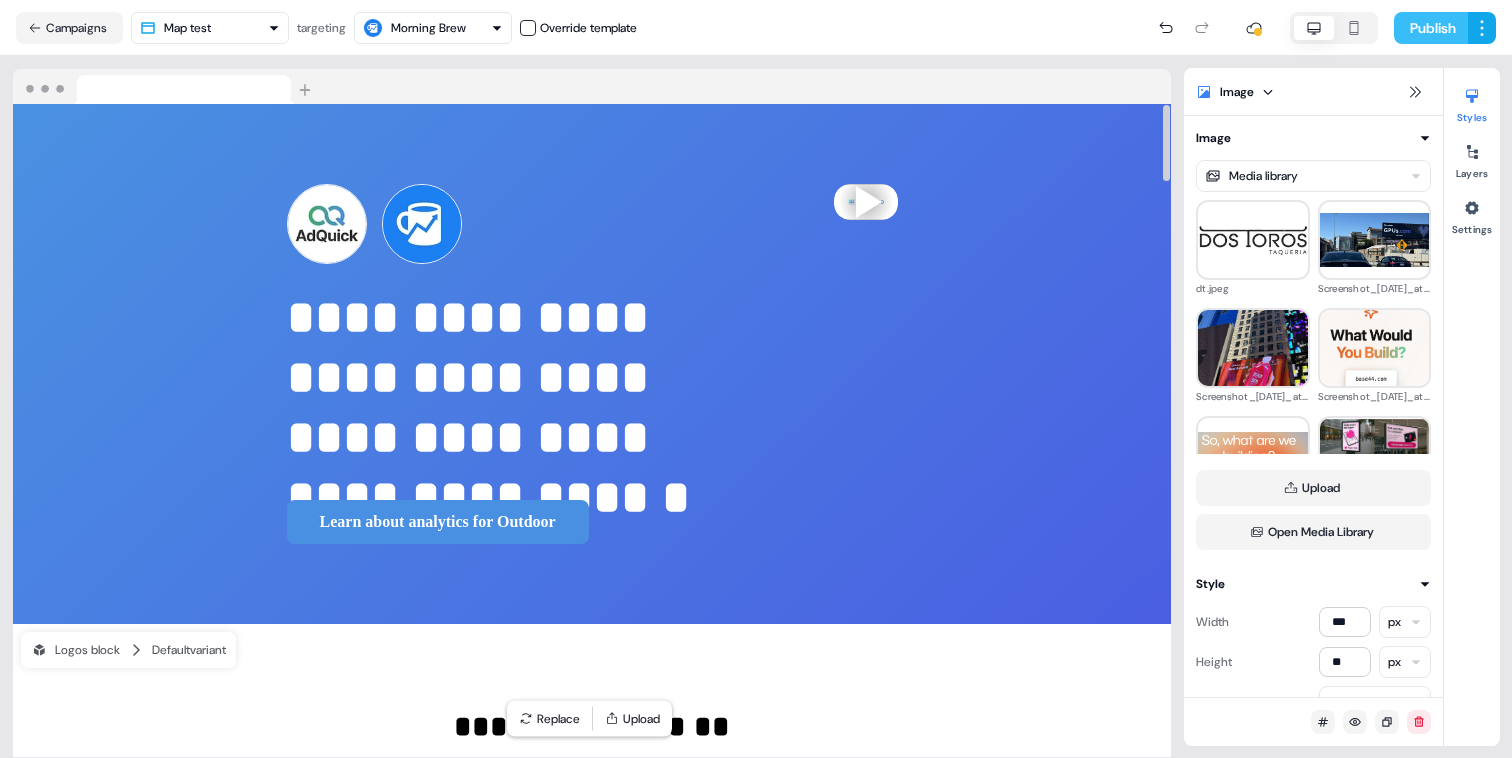 click on "Publish" at bounding box center (1431, 28) 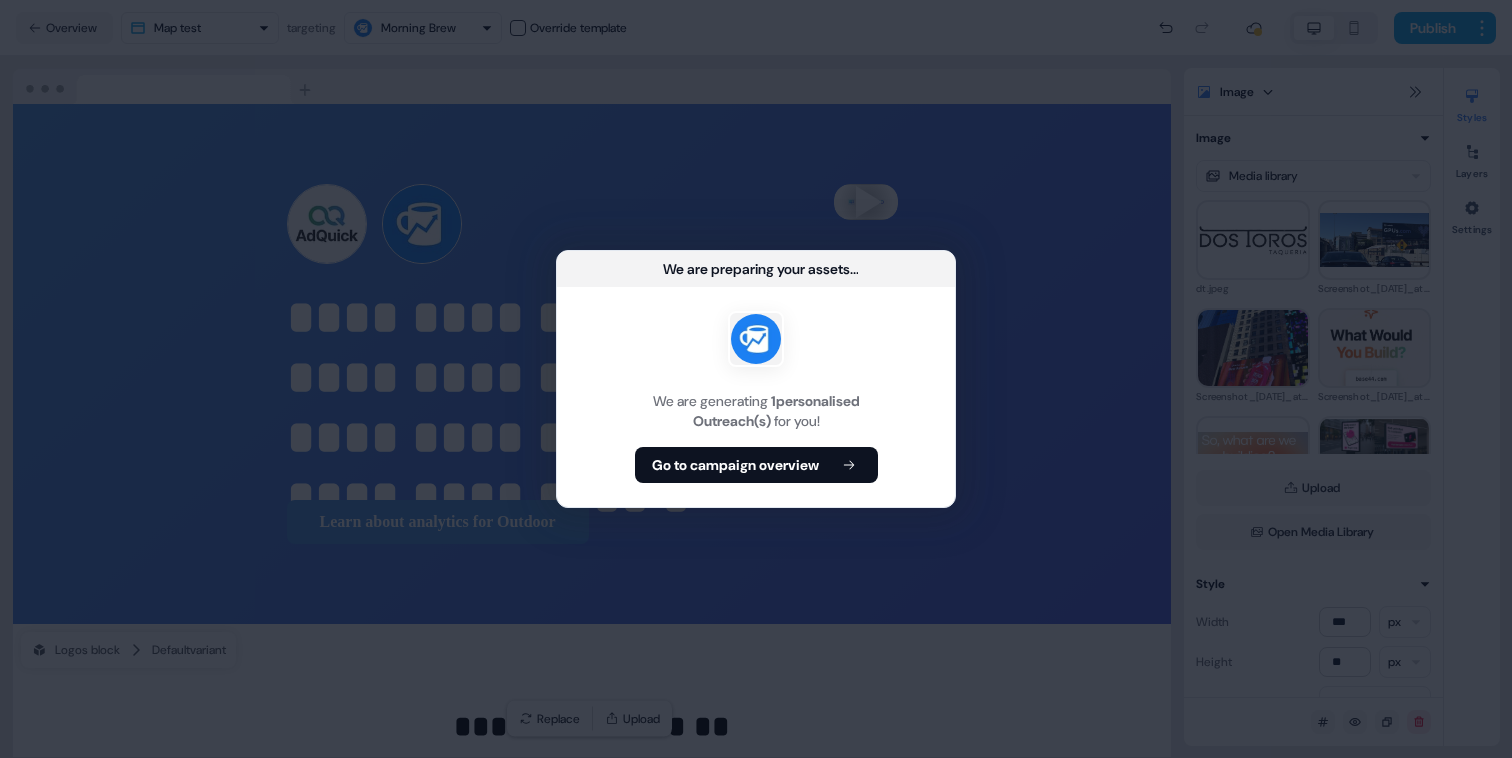 click on "We are generating   1  personalised   Outreach(s)     for you! Go to campaign overview" at bounding box center (756, 397) 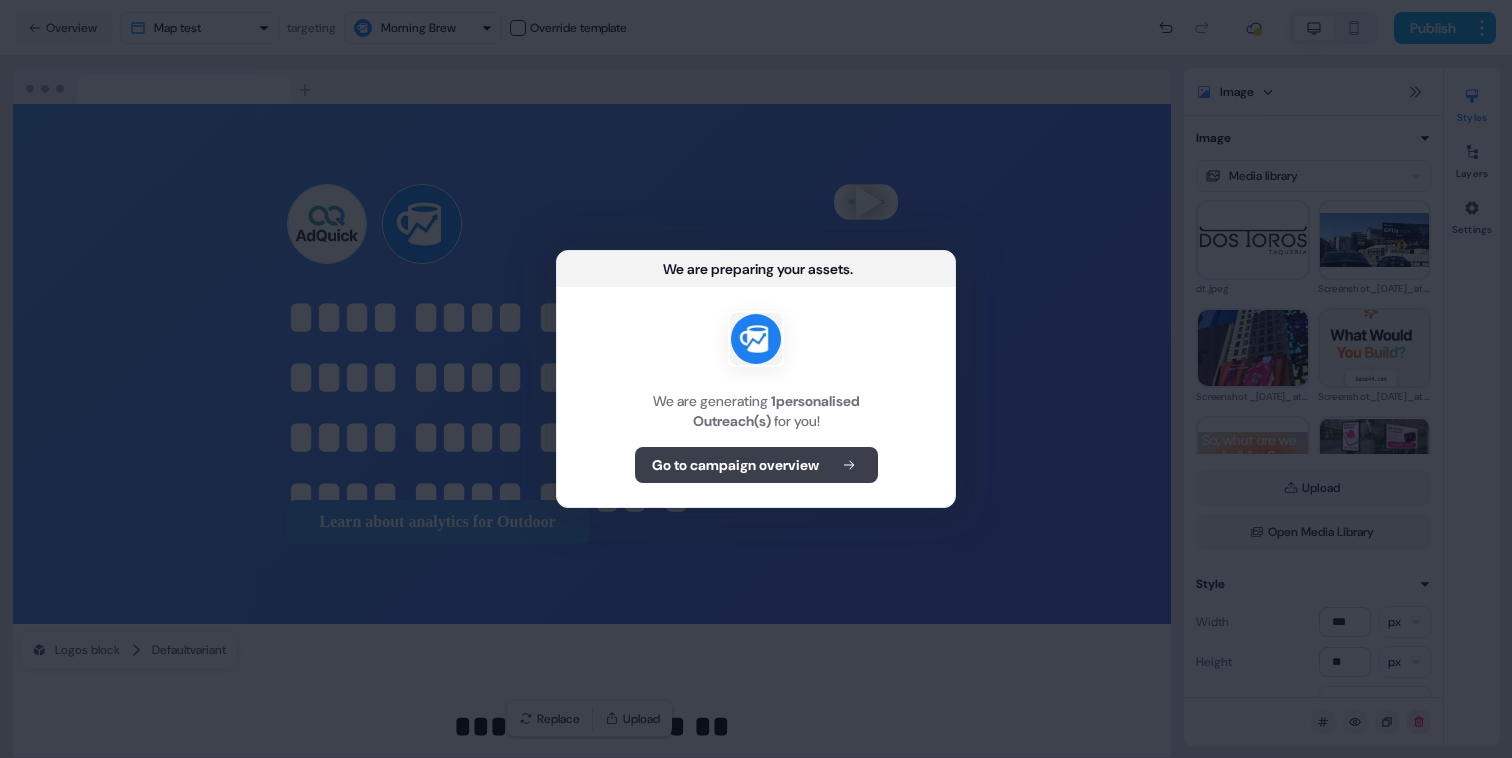 click on "Go to campaign overview" at bounding box center (735, 465) 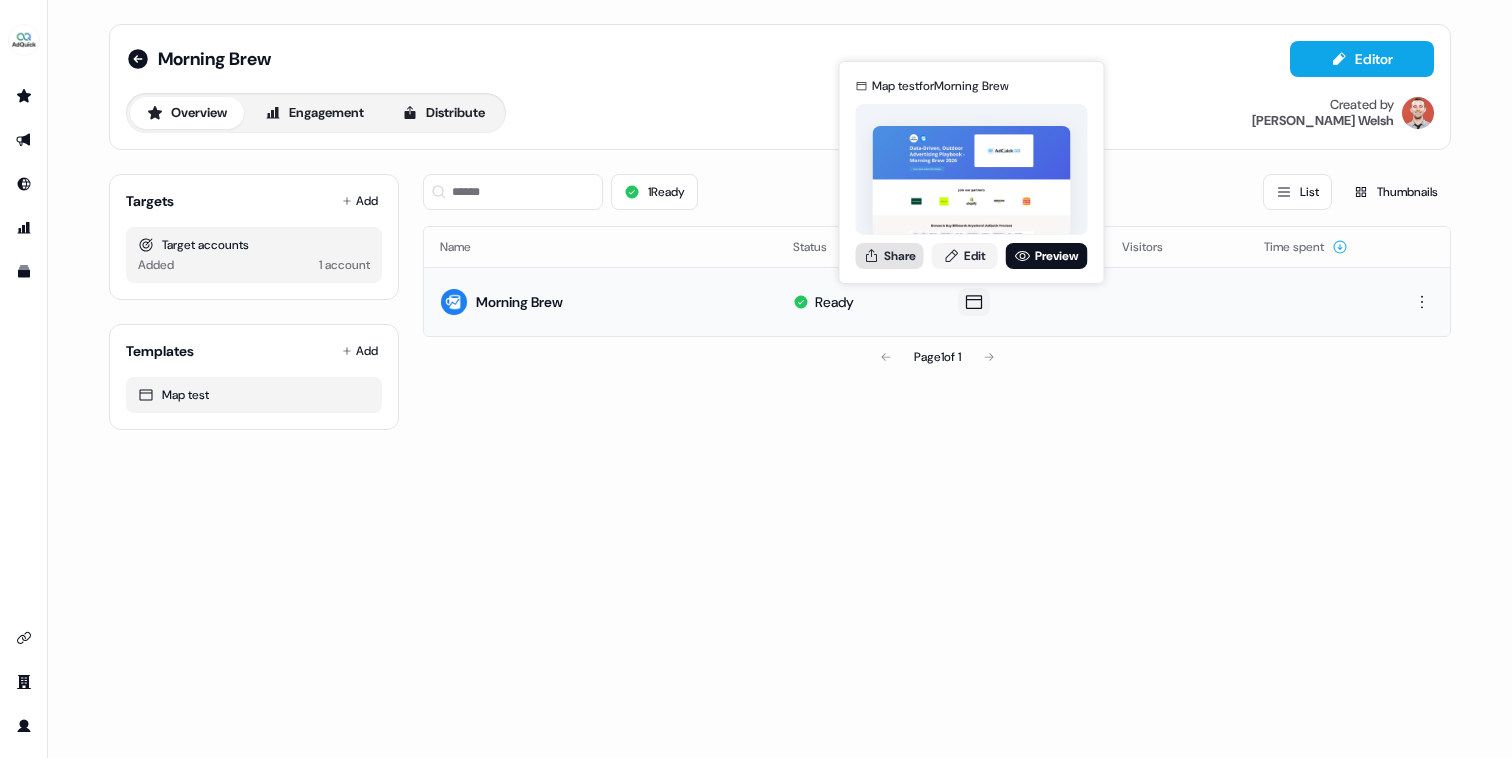 click on "Share" at bounding box center [890, 256] 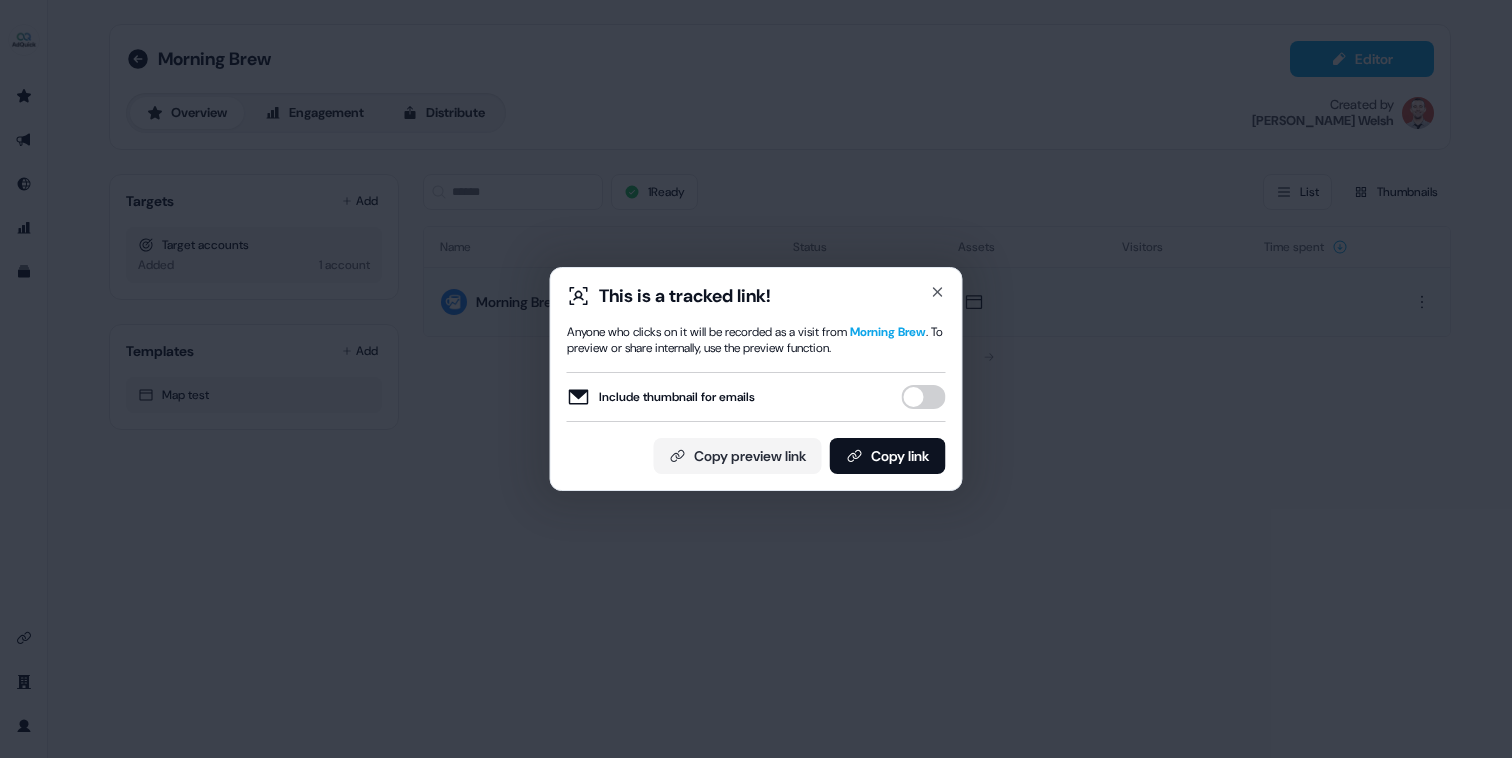 click on "Include thumbnail for emails" at bounding box center (924, 397) 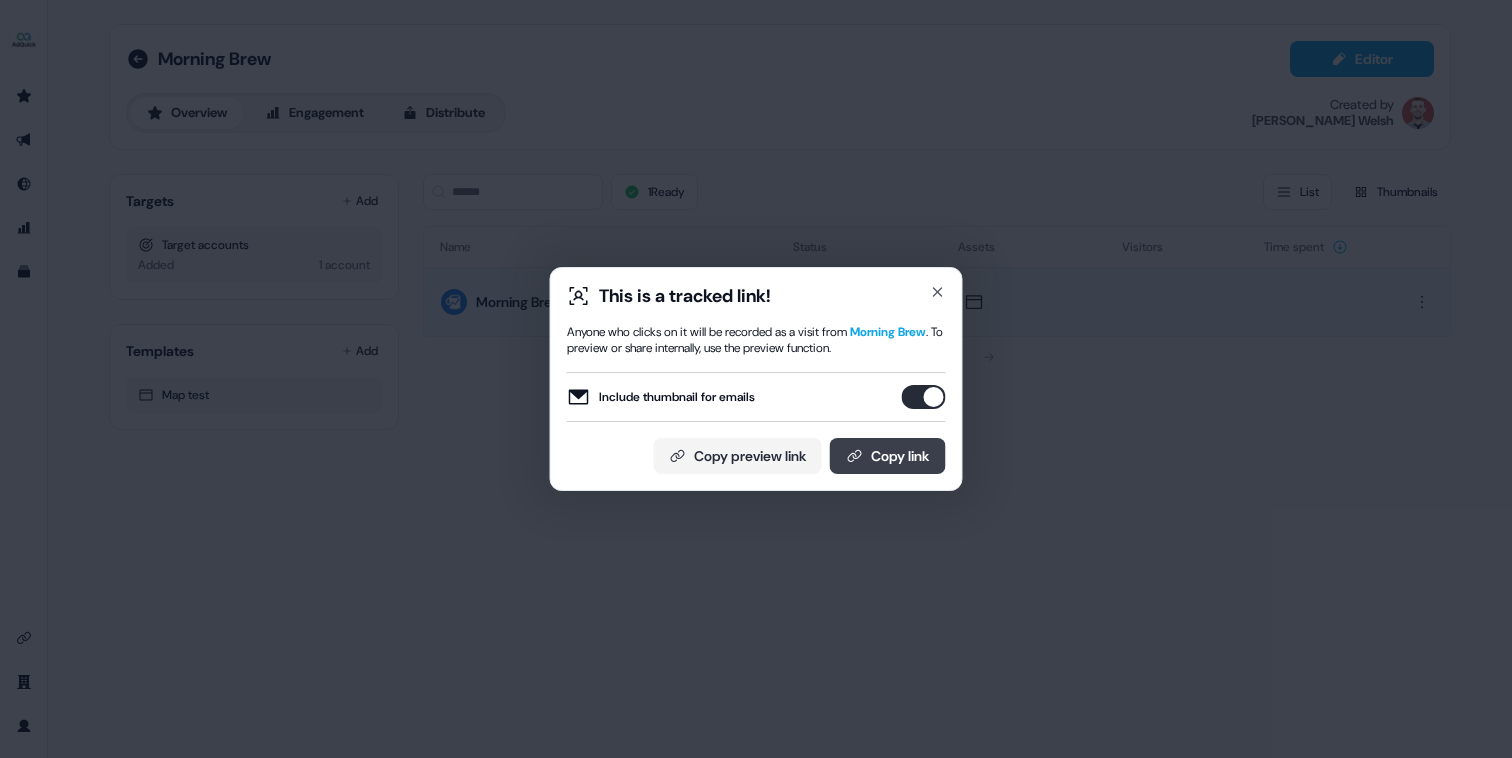 click 